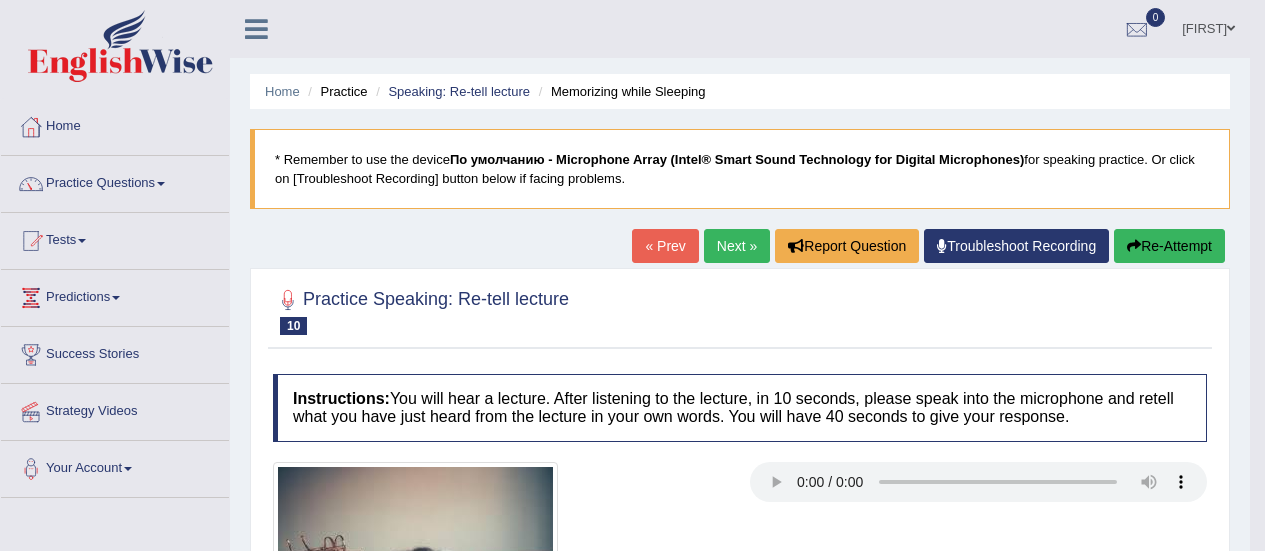 scroll, scrollTop: 266, scrollLeft: 0, axis: vertical 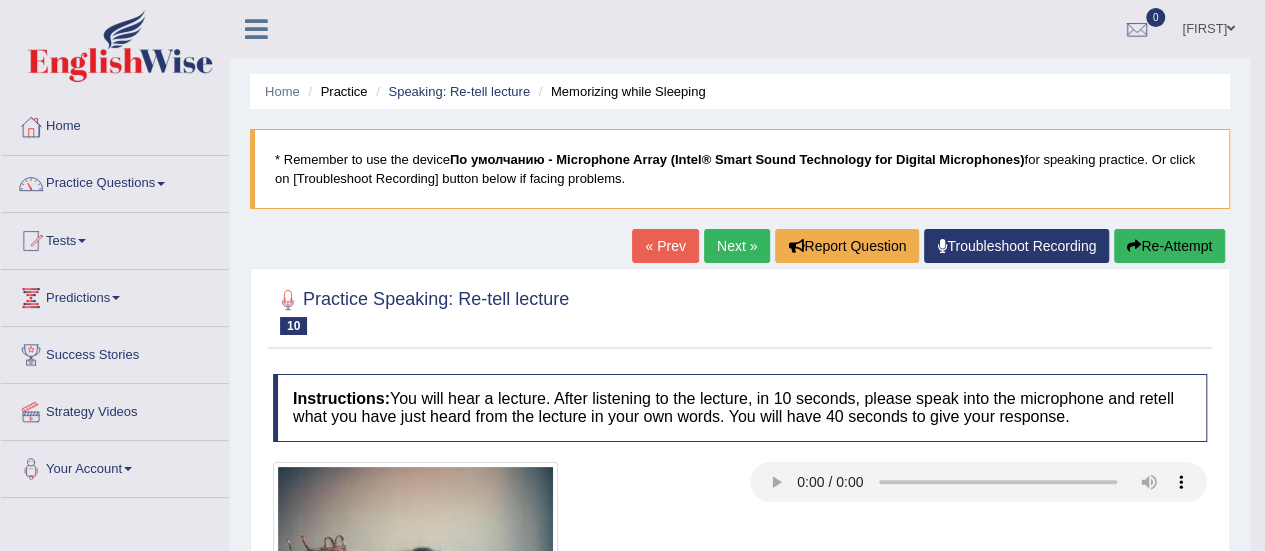 click on "Practice Questions" at bounding box center (115, 181) 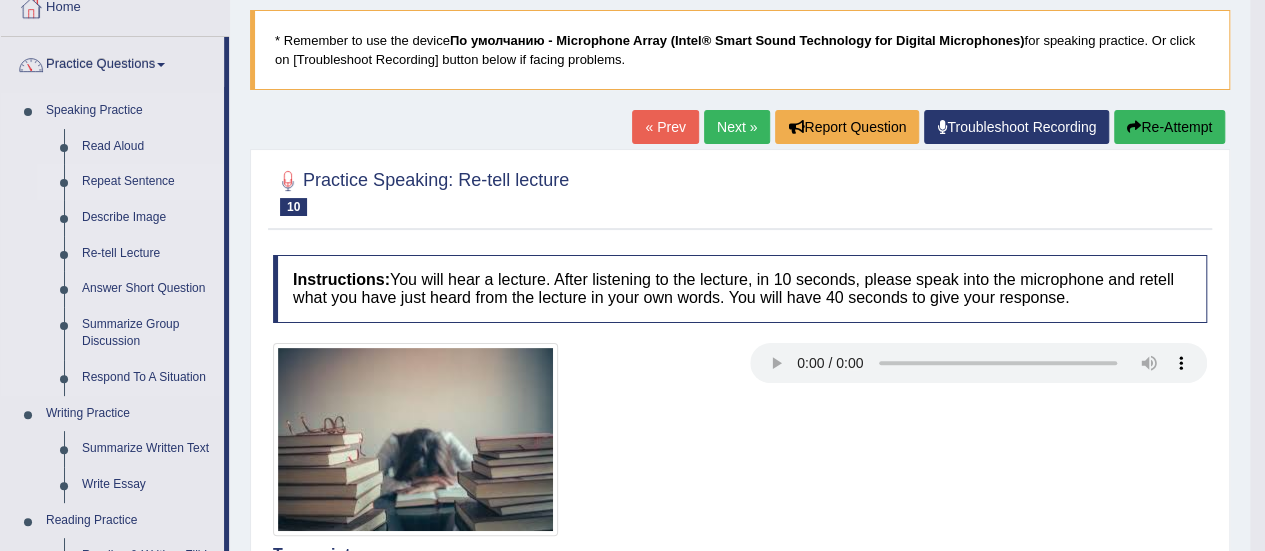 scroll, scrollTop: 118, scrollLeft: 0, axis: vertical 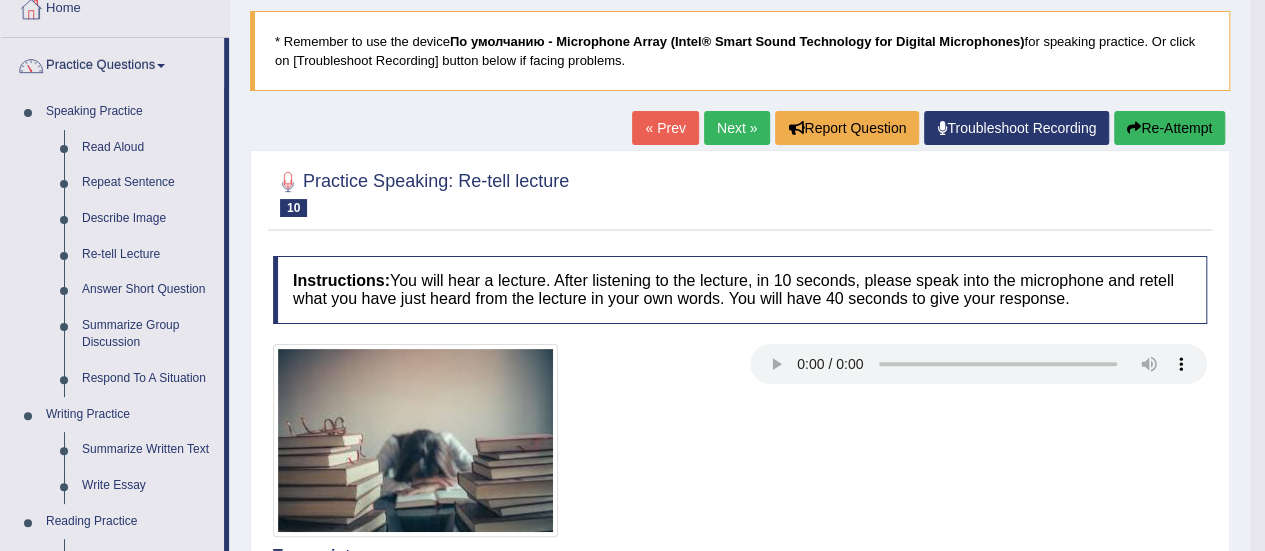 type 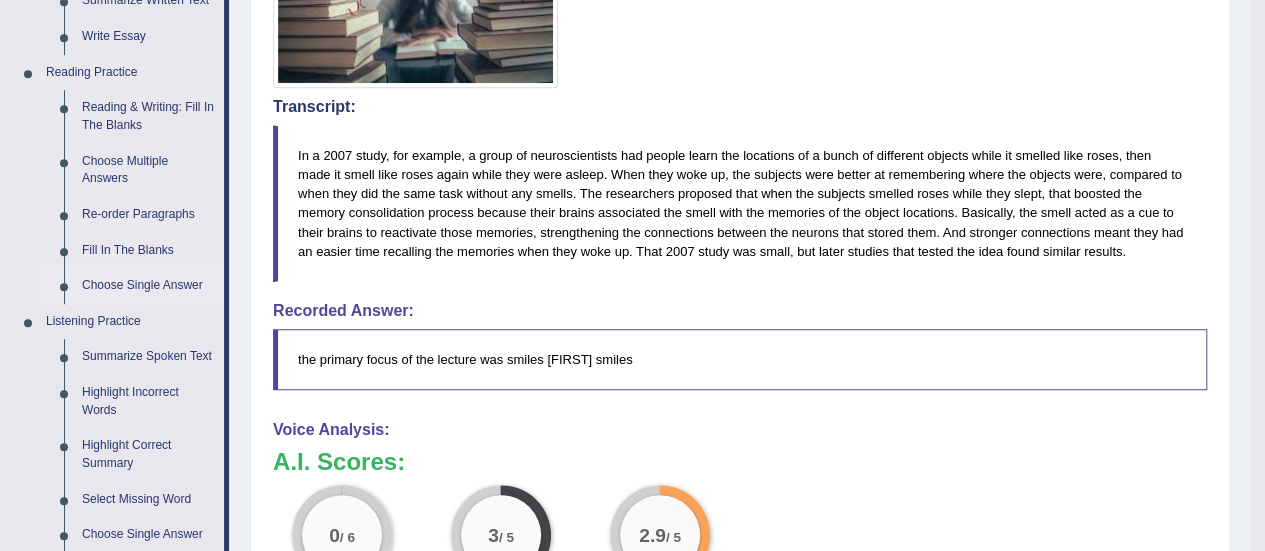 scroll, scrollTop: 569, scrollLeft: 0, axis: vertical 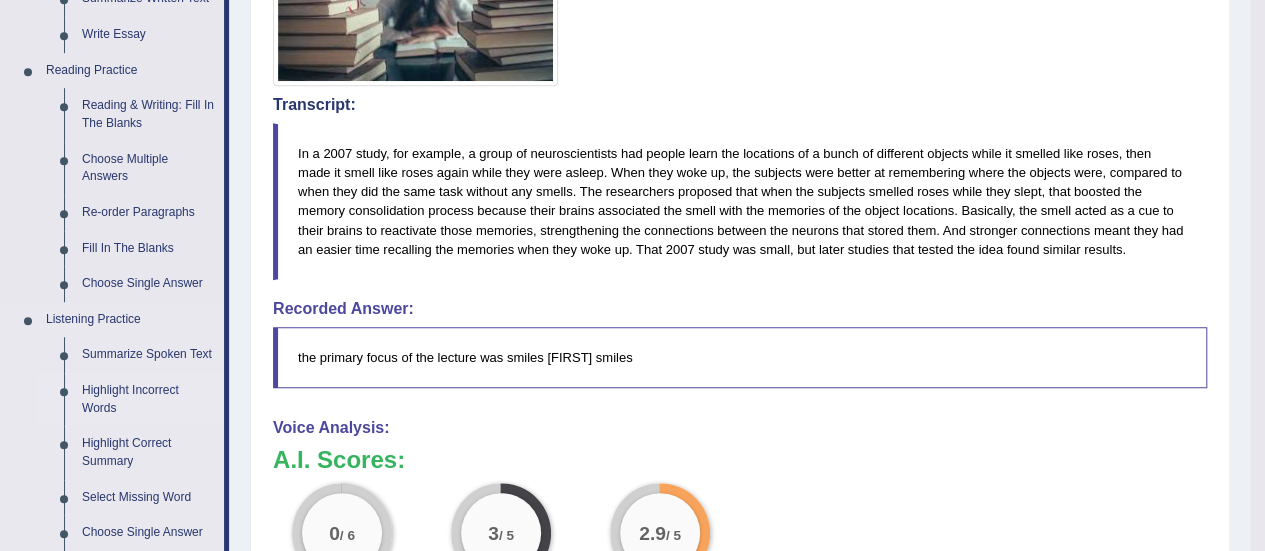 click on "Highlight Incorrect Words" at bounding box center (148, 399) 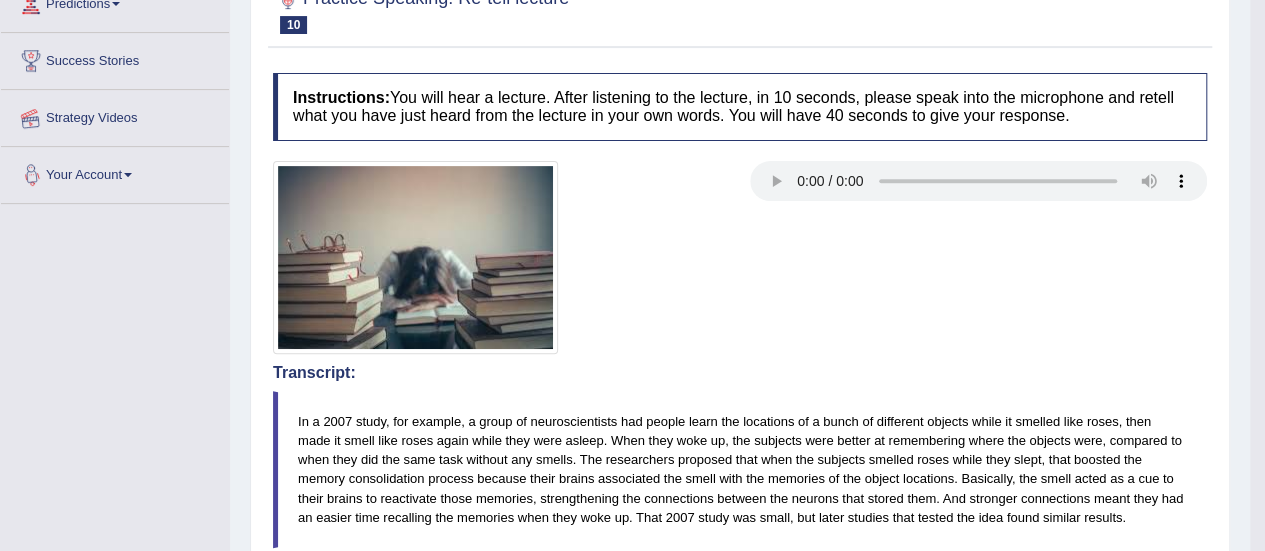 scroll, scrollTop: 490, scrollLeft: 0, axis: vertical 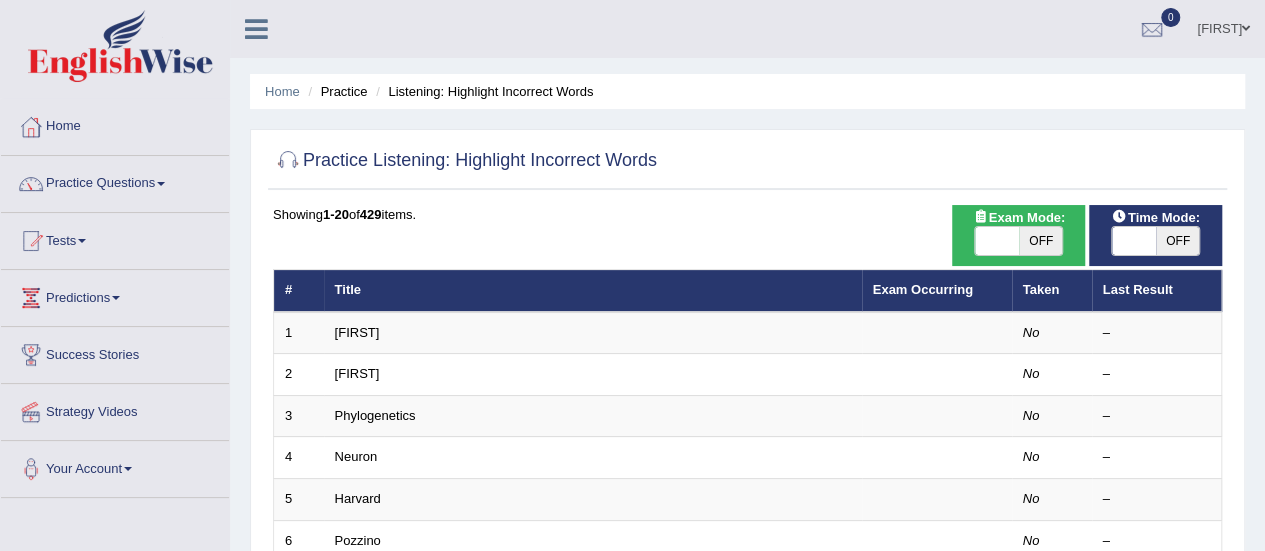 click at bounding box center [1134, 241] 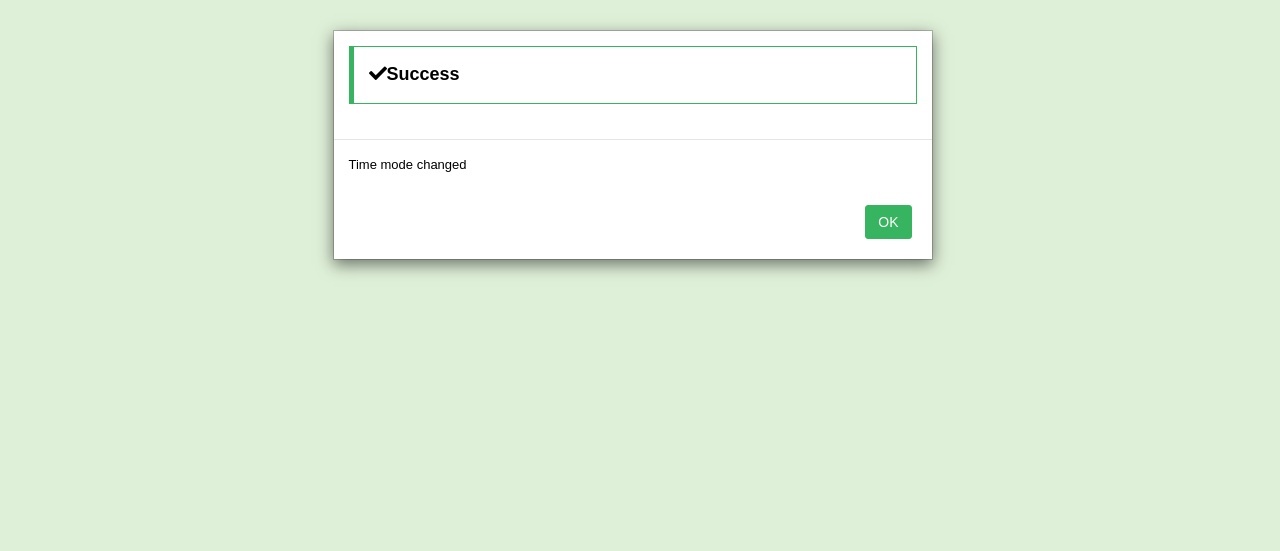 click on "OK" at bounding box center [888, 222] 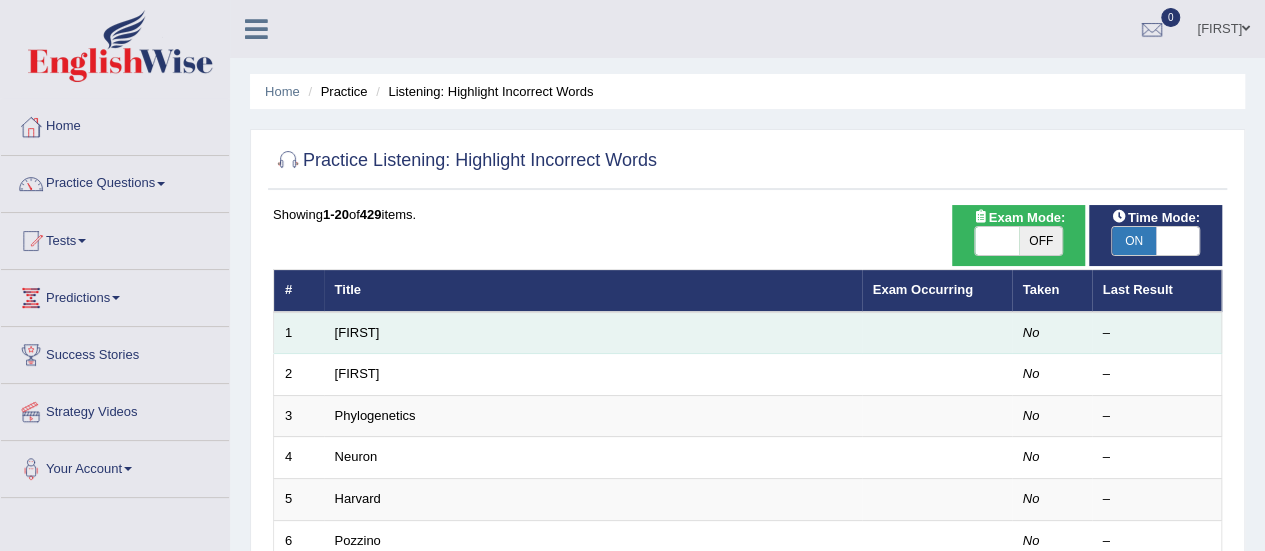 click on "[FIRST]" at bounding box center [593, 333] 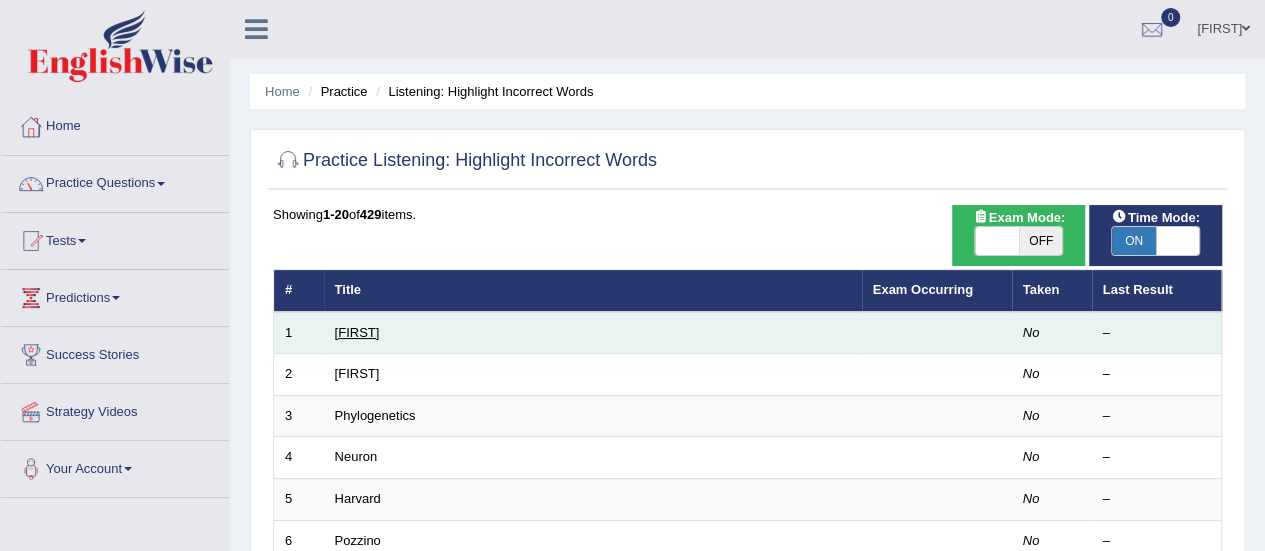 click on "[FIRST]" at bounding box center (357, 332) 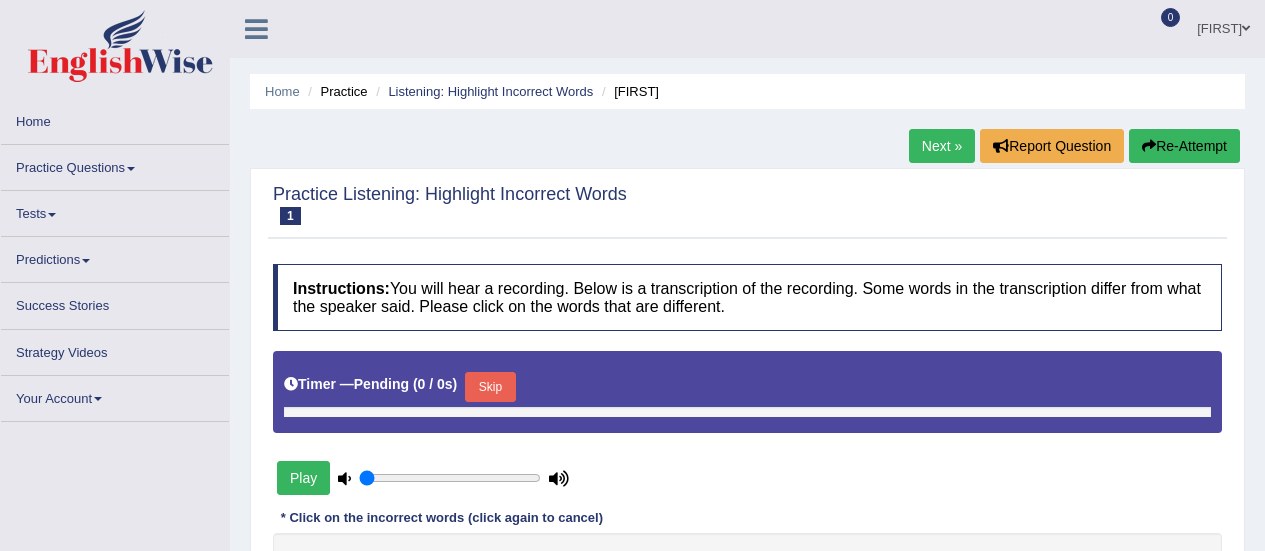 scroll, scrollTop: 0, scrollLeft: 0, axis: both 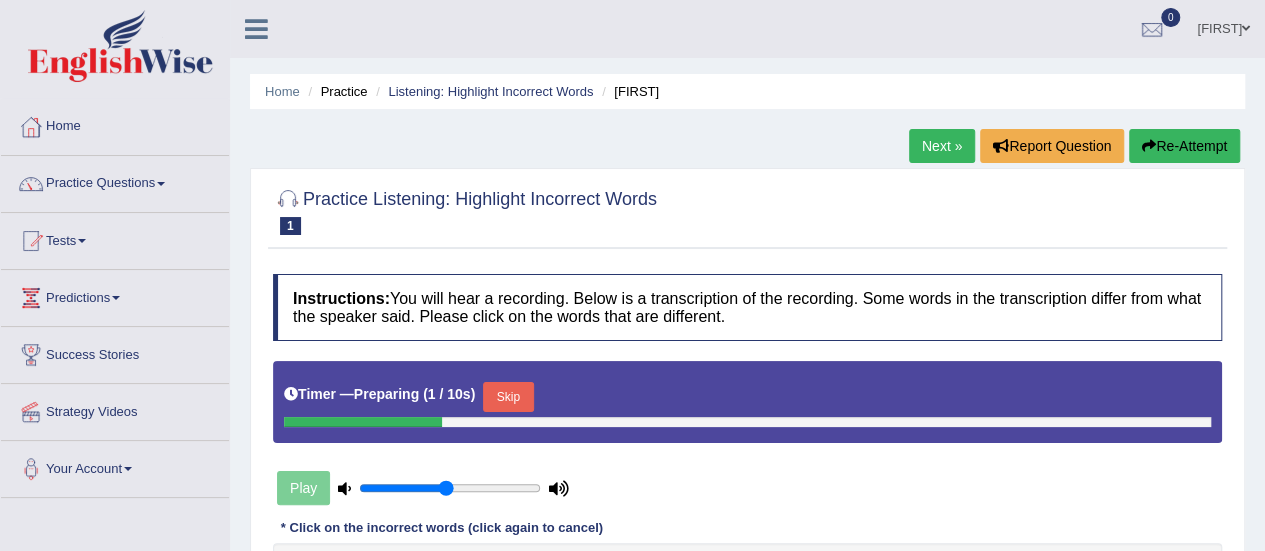 type on "0.5" 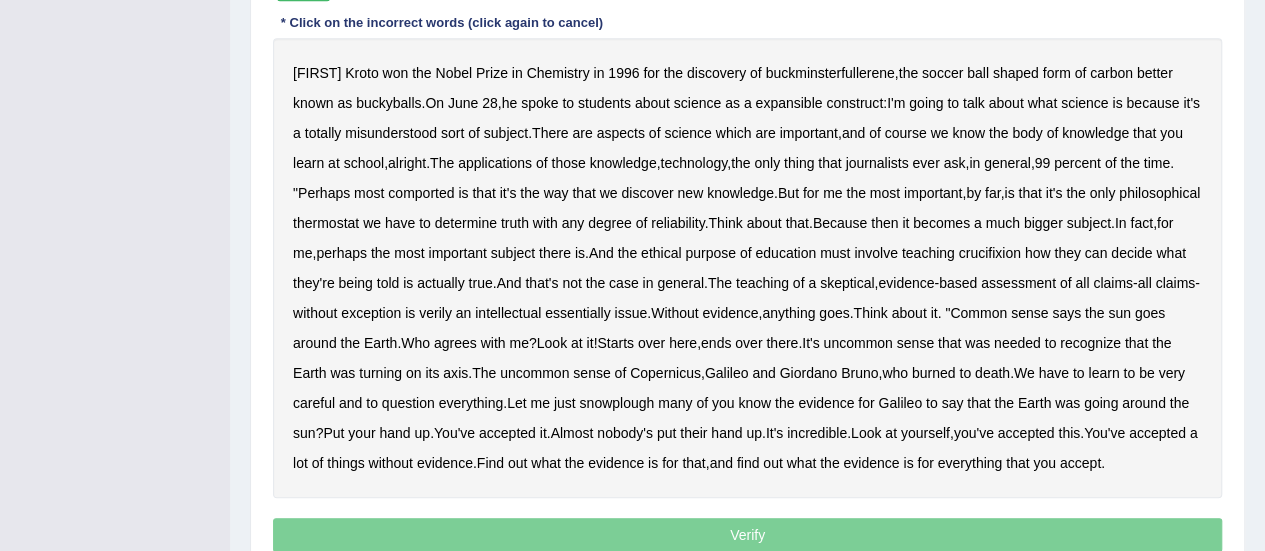 scroll, scrollTop: 496, scrollLeft: 0, axis: vertical 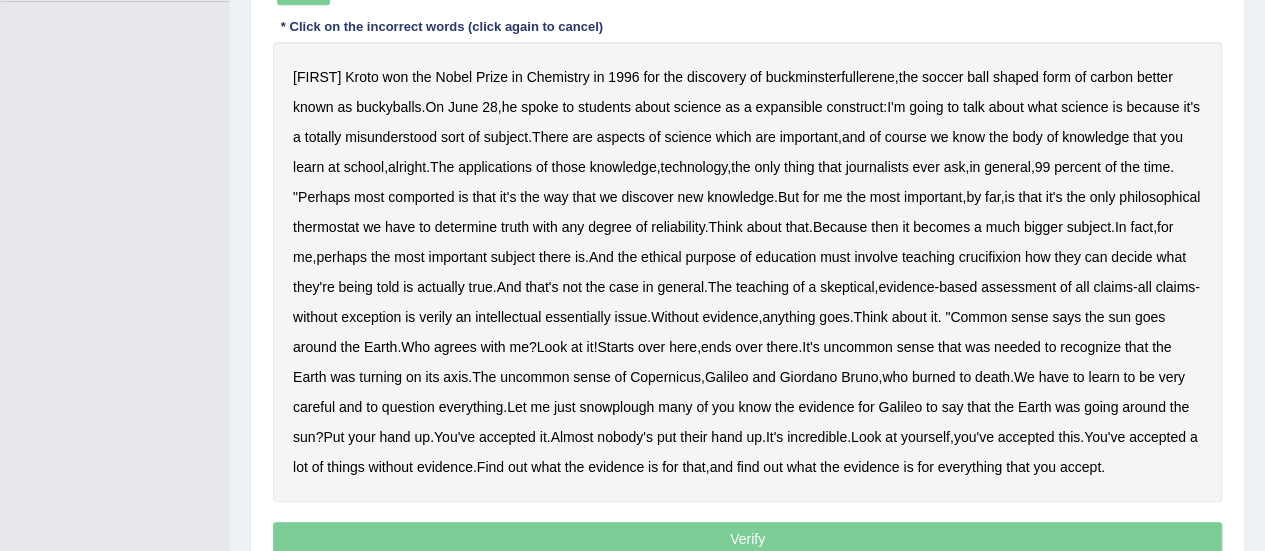 click on "expansible" at bounding box center [788, 107] 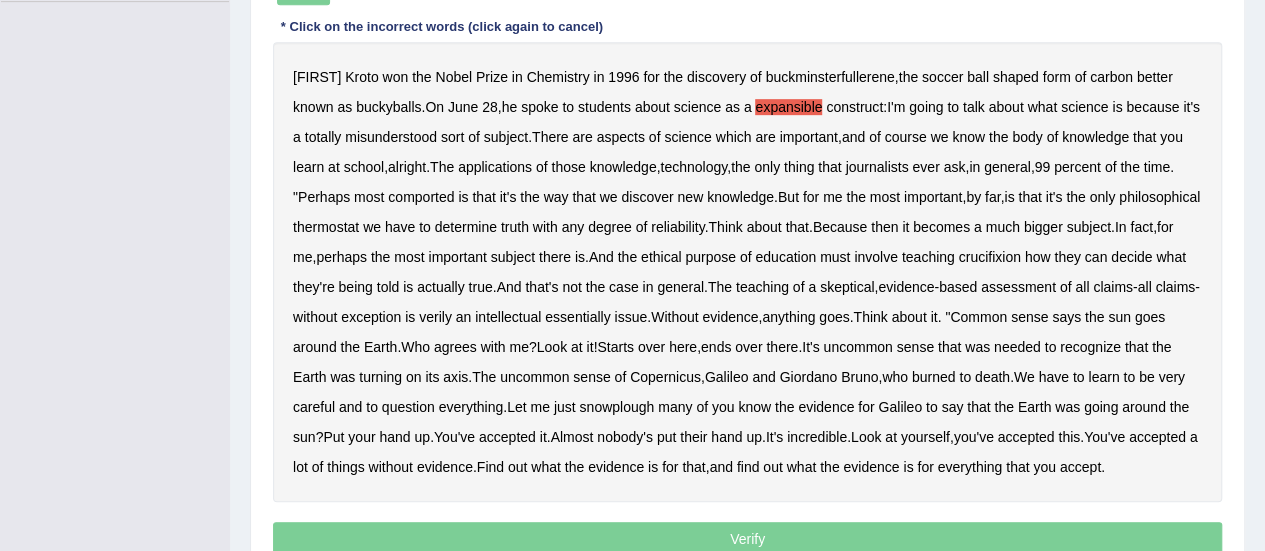 click on "comported" at bounding box center [421, 197] 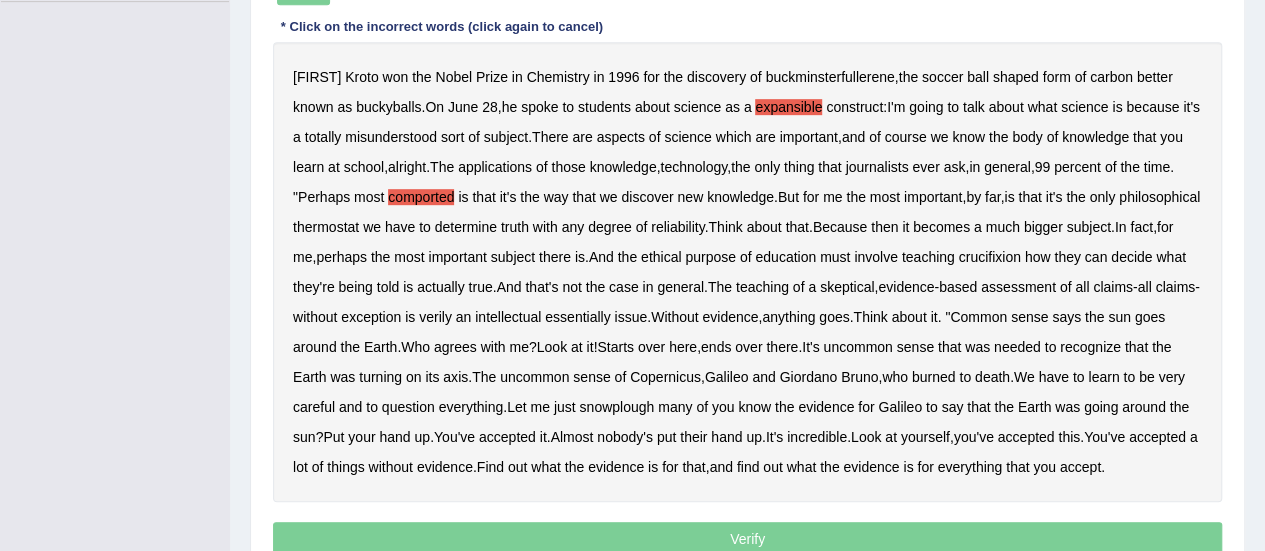 click on "comported" at bounding box center (421, 197) 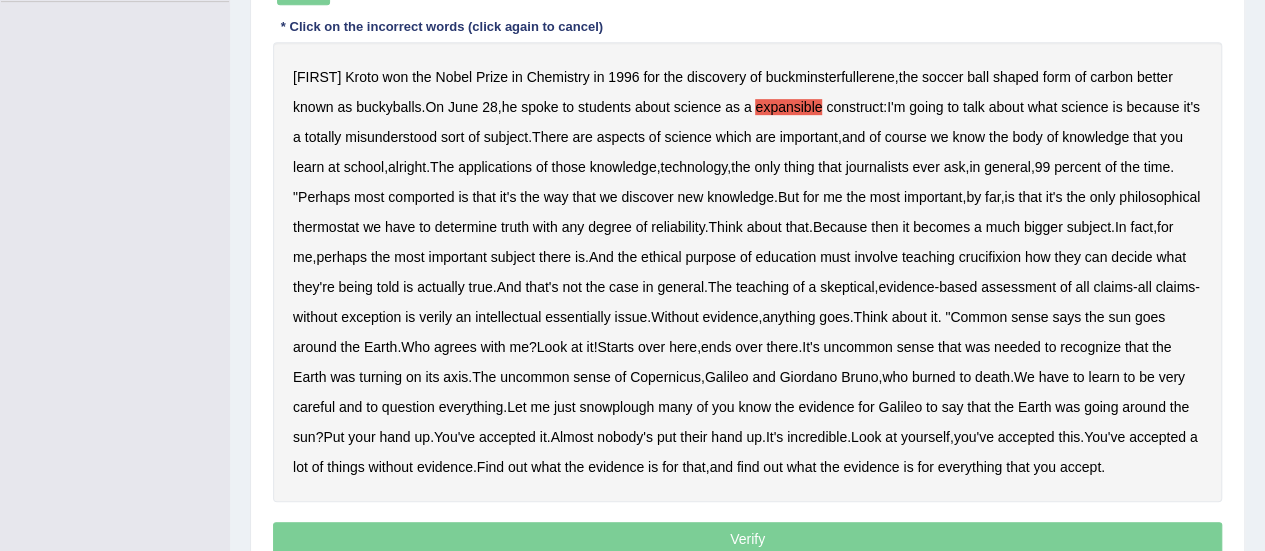 click on "comported" at bounding box center (421, 197) 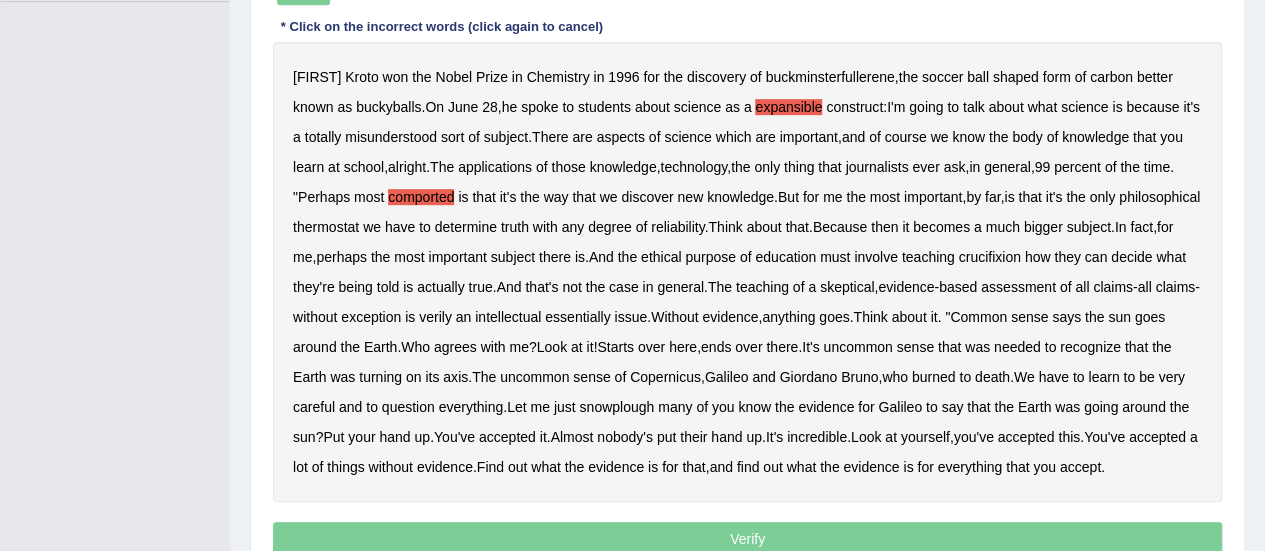 click on "Think" at bounding box center (725, 227) 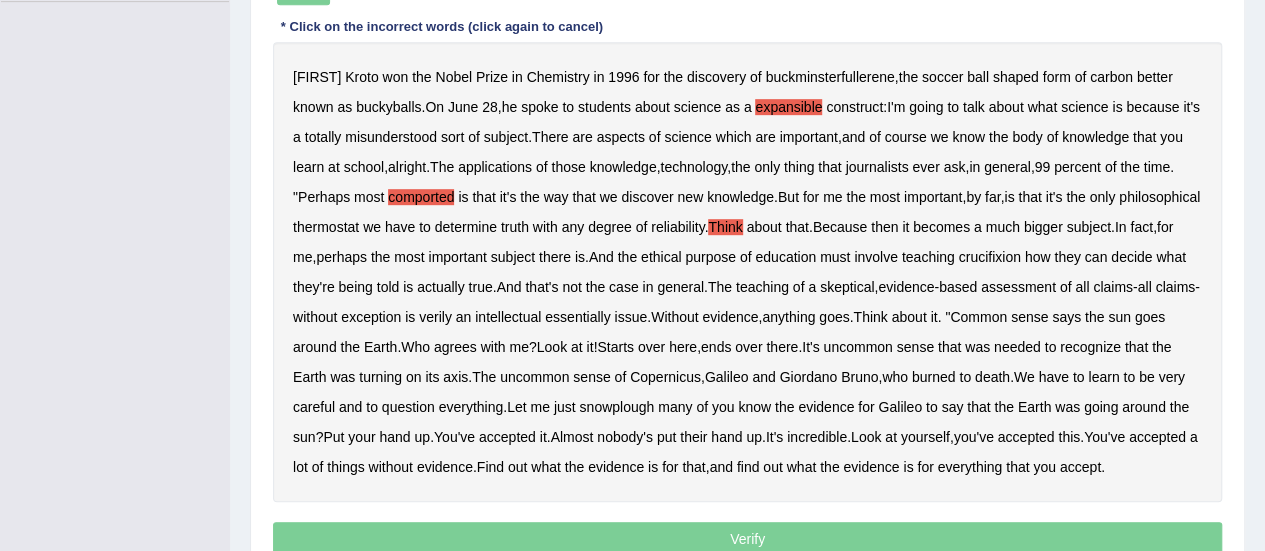 click on "crucifixion" at bounding box center (990, 257) 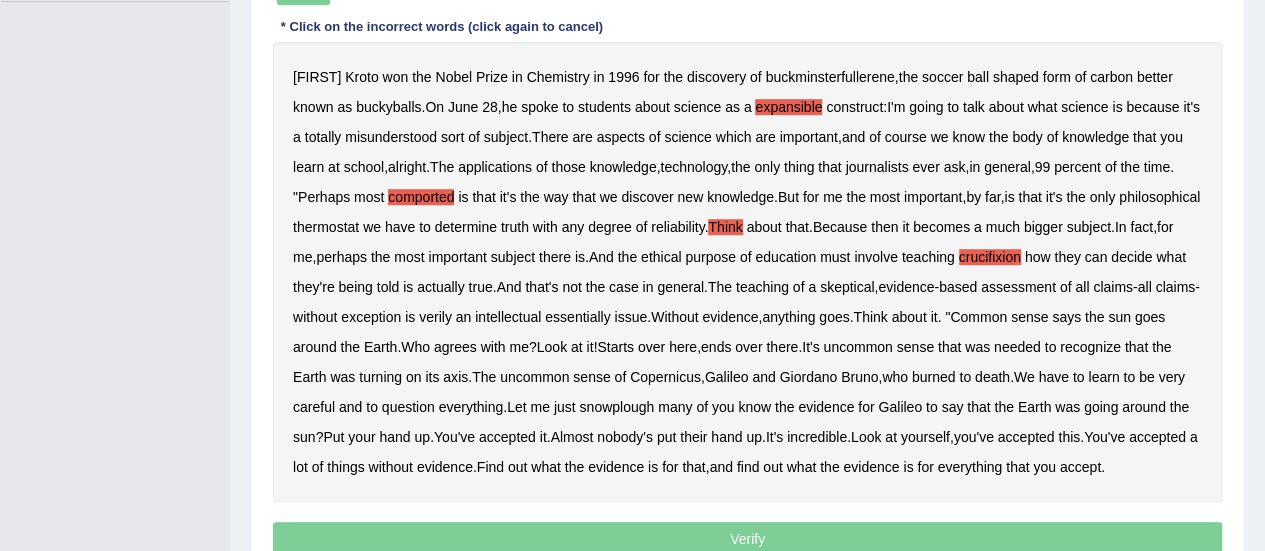 click on "verily" at bounding box center (435, 317) 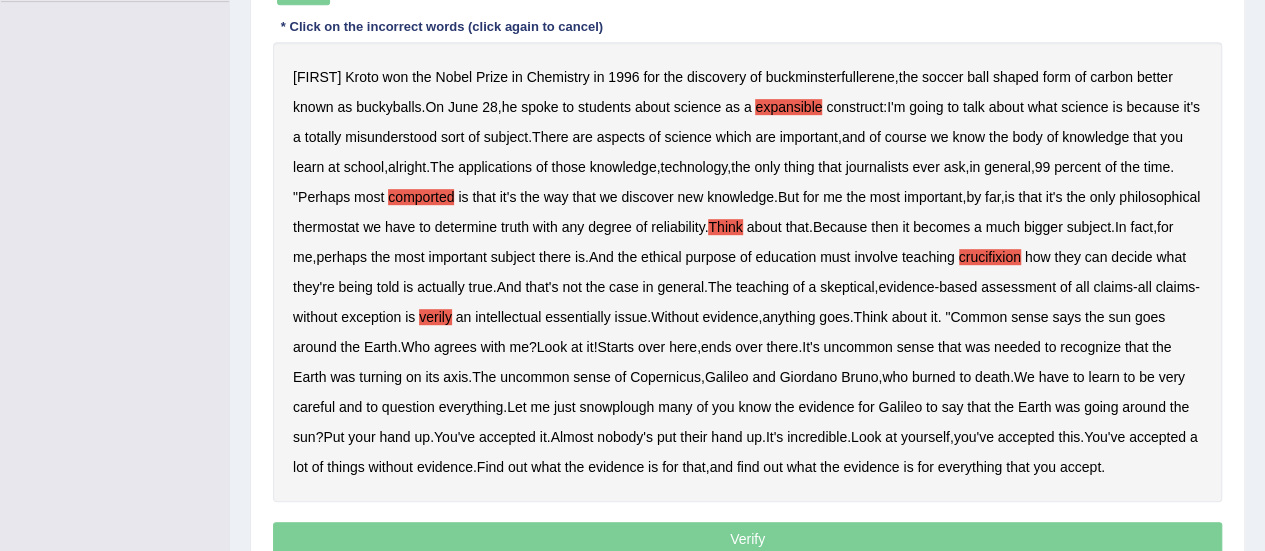 click on "essentially" at bounding box center (577, 317) 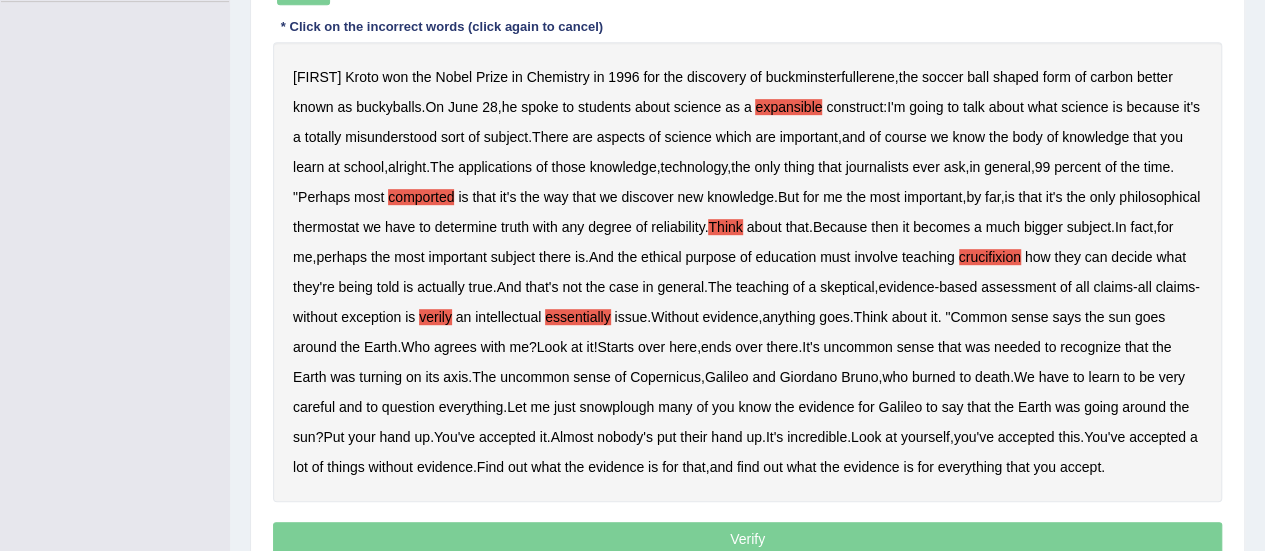click on "snowplough" at bounding box center (616, 407) 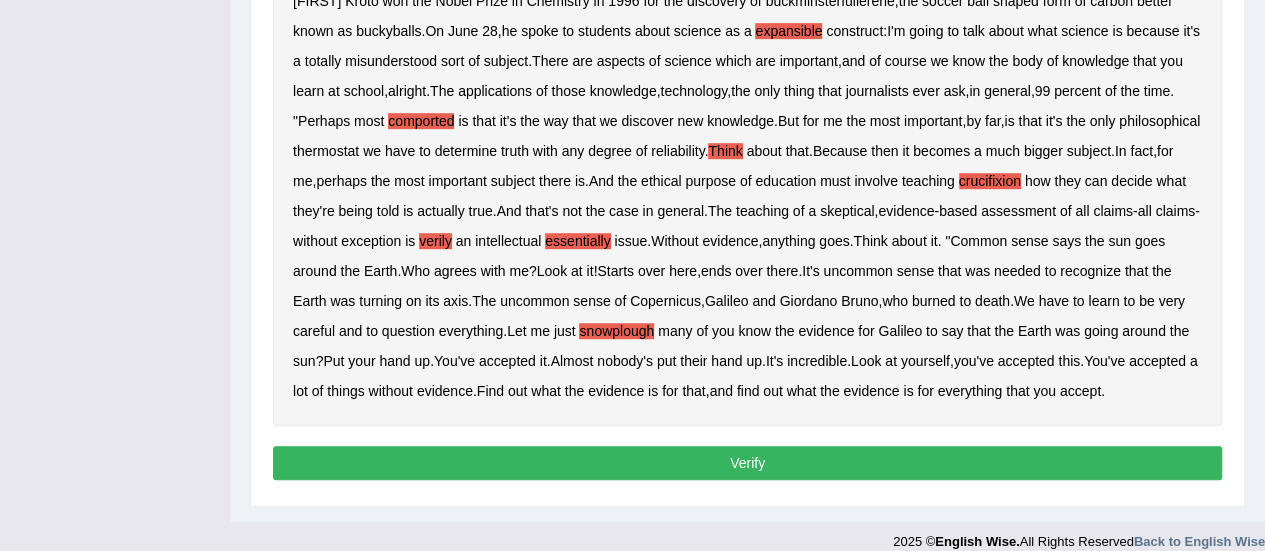 scroll, scrollTop: 572, scrollLeft: 0, axis: vertical 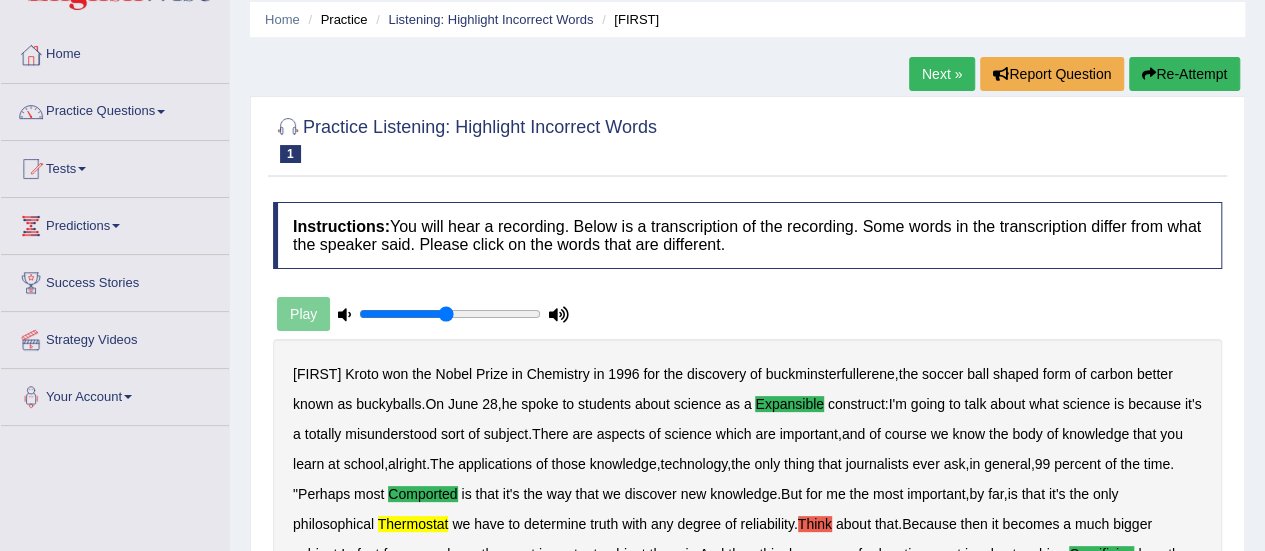 click on "Next »" at bounding box center [942, 74] 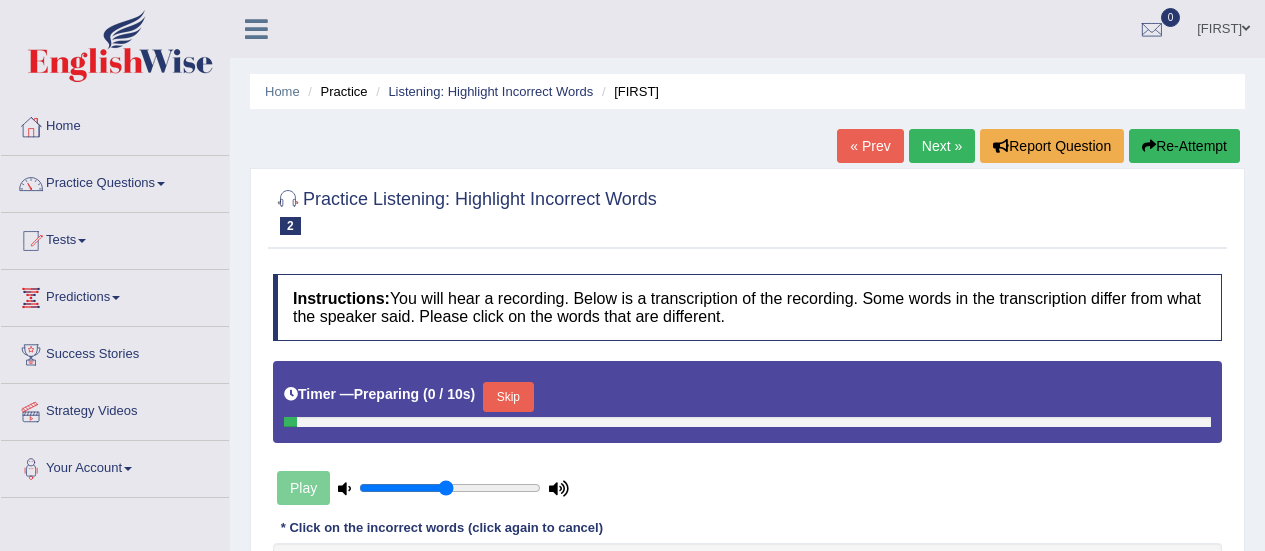 scroll, scrollTop: 0, scrollLeft: 0, axis: both 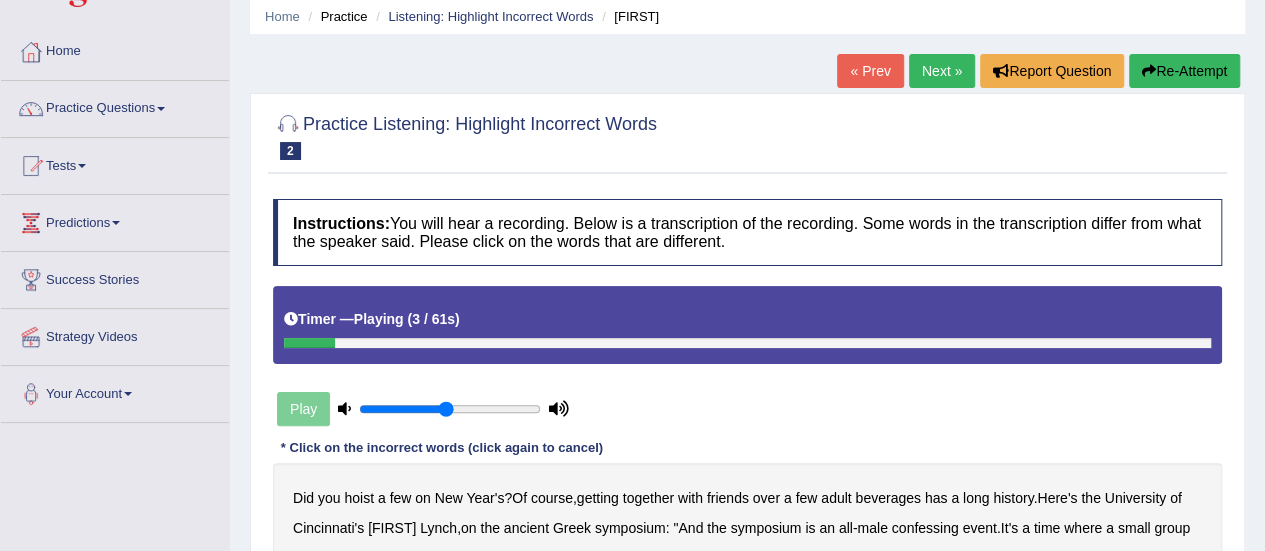 click on "« Prev" at bounding box center [870, 71] 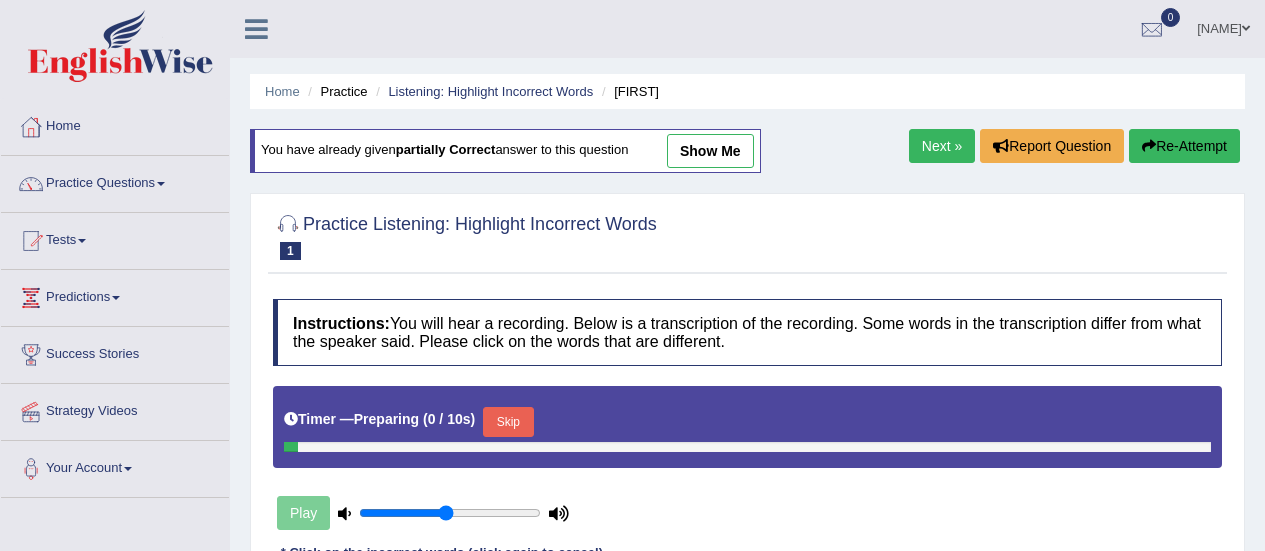 scroll, scrollTop: 0, scrollLeft: 0, axis: both 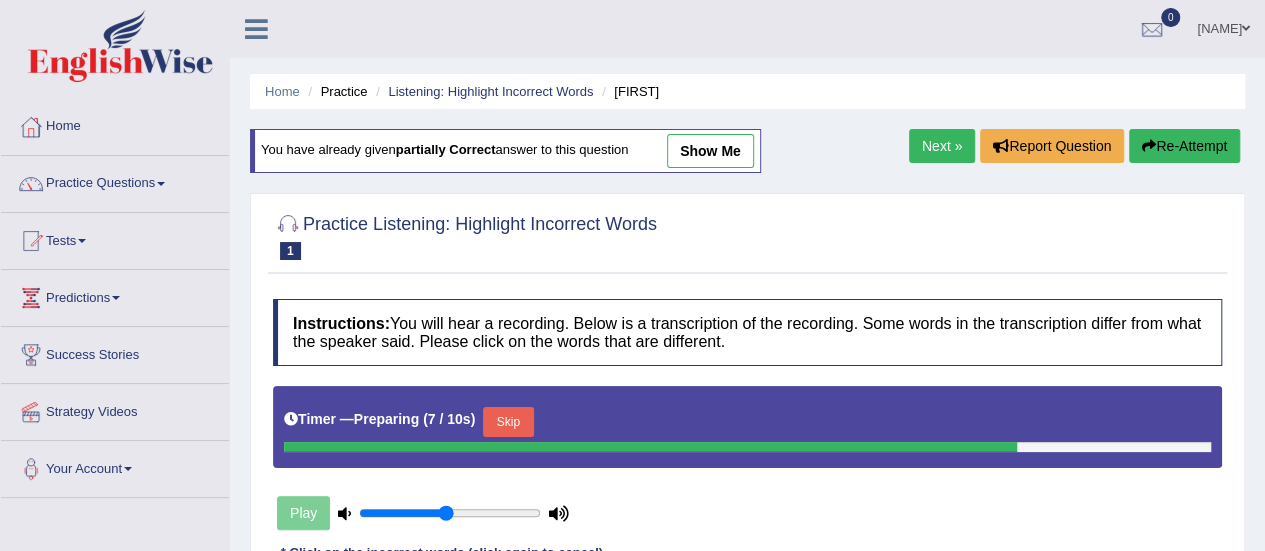 click on "Home
Practice
Listening: Highlight Incorrect Words
[NAME]" at bounding box center (747, 91) 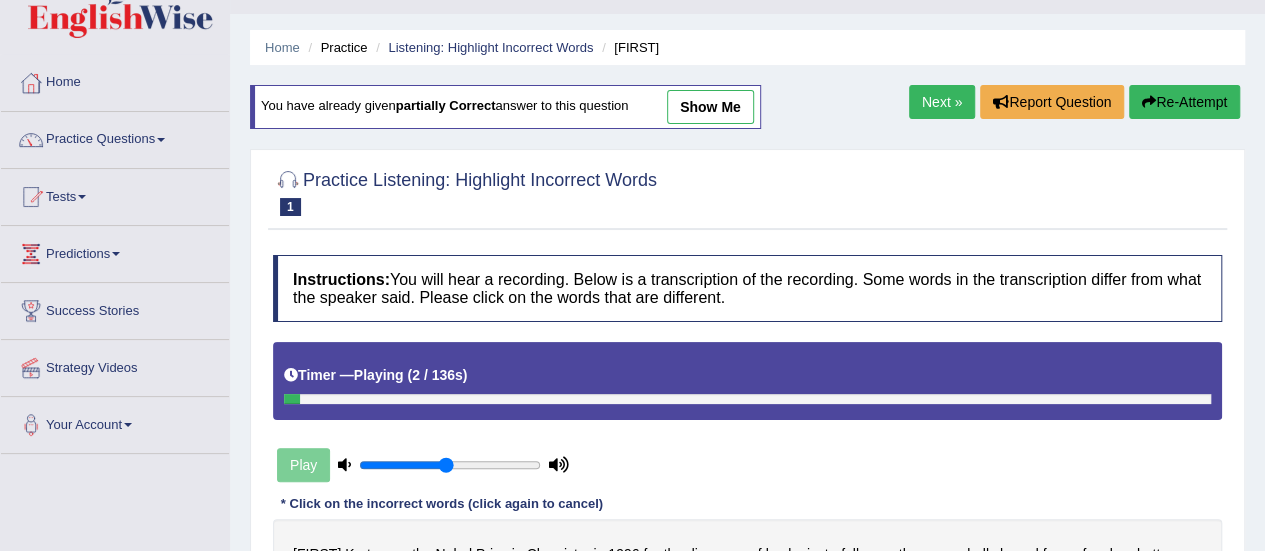 scroll, scrollTop: 43, scrollLeft: 0, axis: vertical 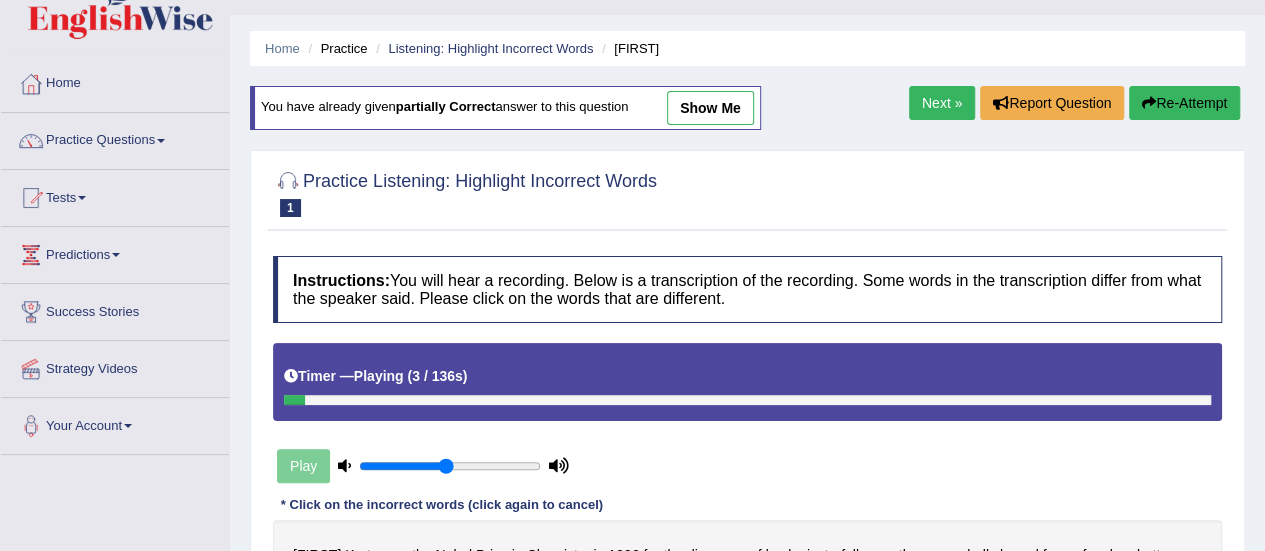 click on "Next »" at bounding box center [942, 103] 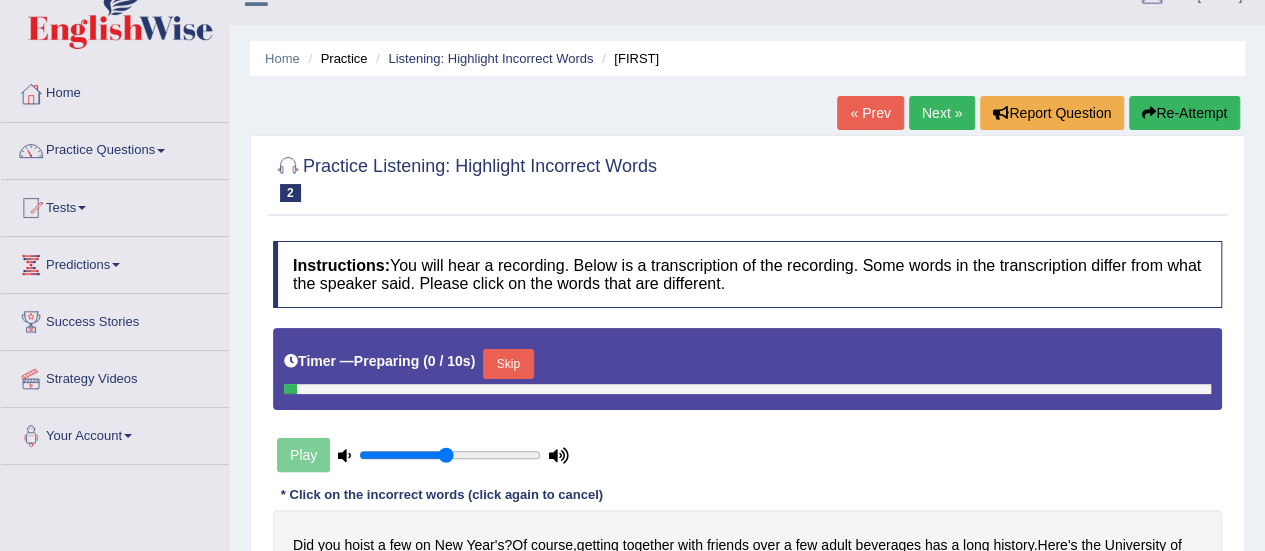 scroll, scrollTop: 0, scrollLeft: 0, axis: both 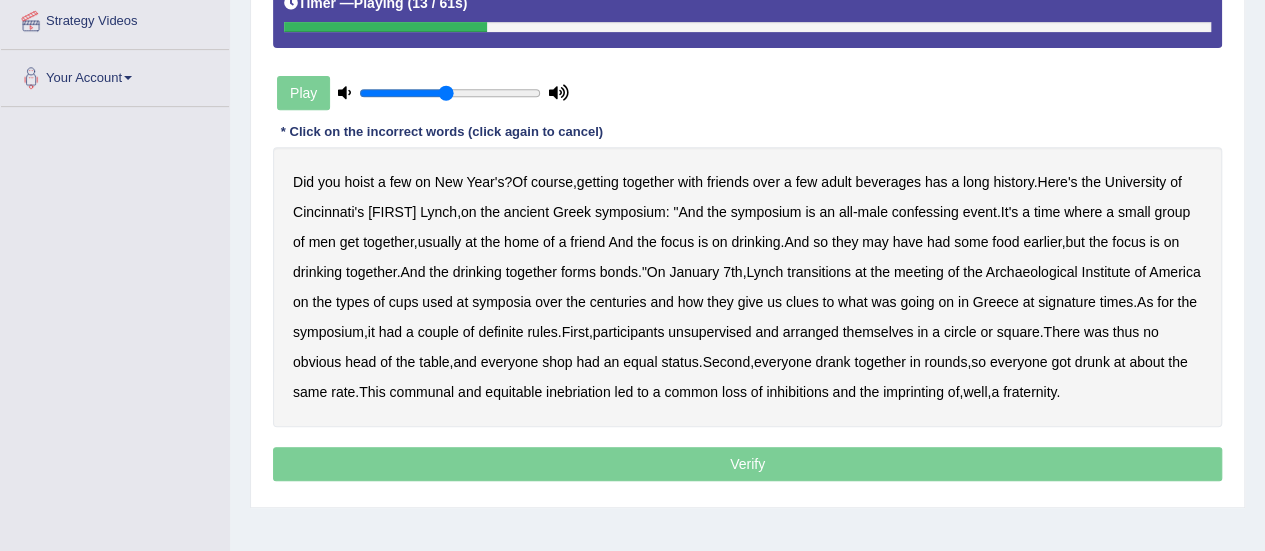 click on "confessing" at bounding box center [925, 212] 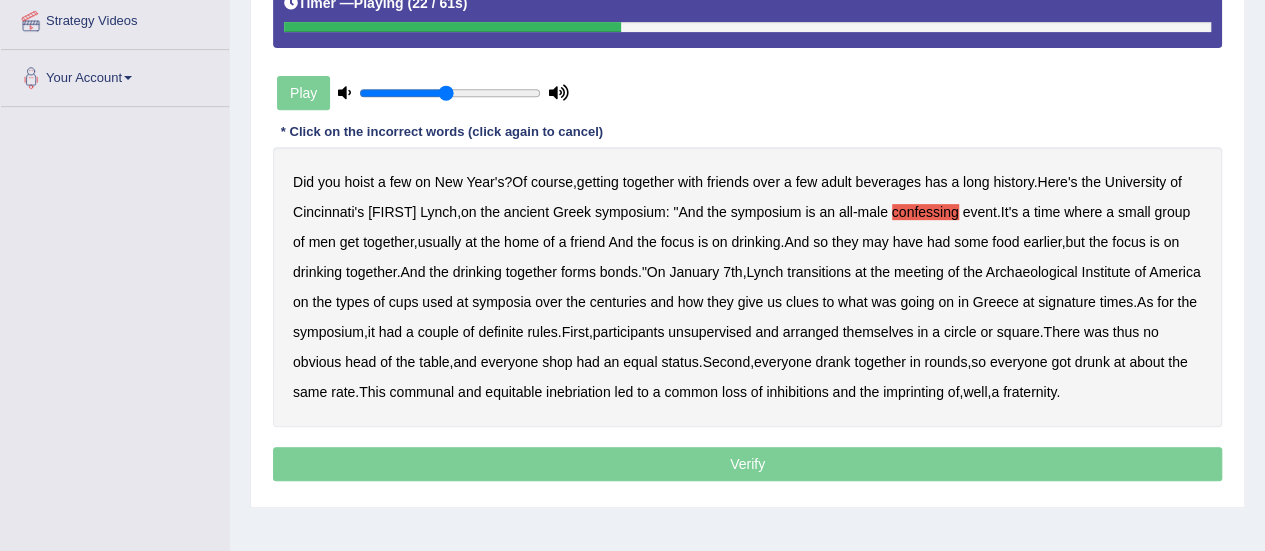 click on "they" at bounding box center (845, 242) 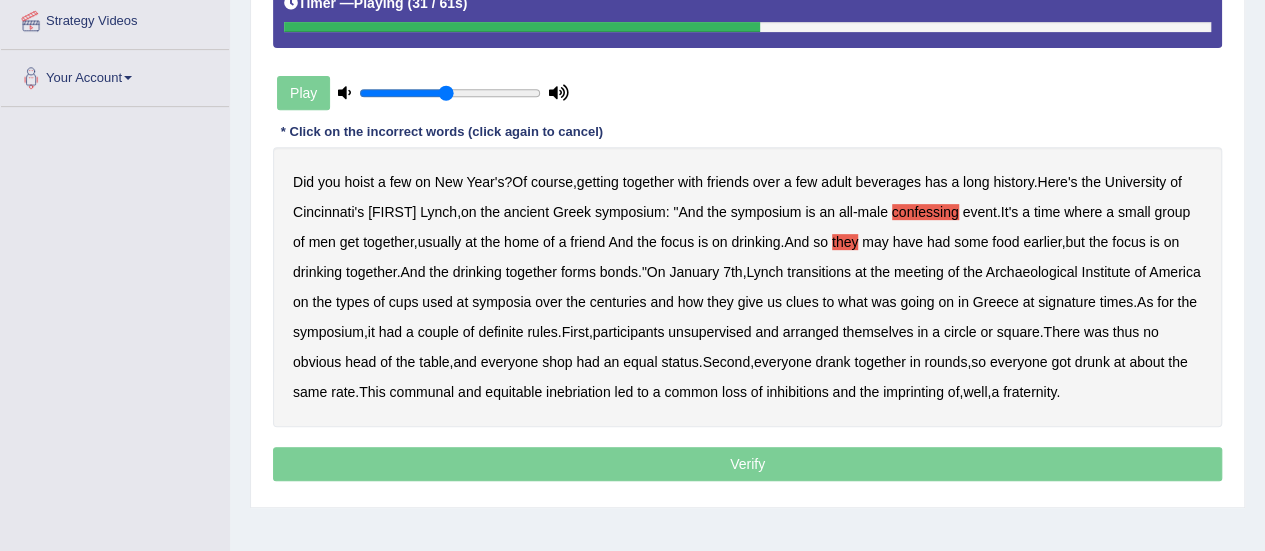 click on "transitions" at bounding box center [819, 272] 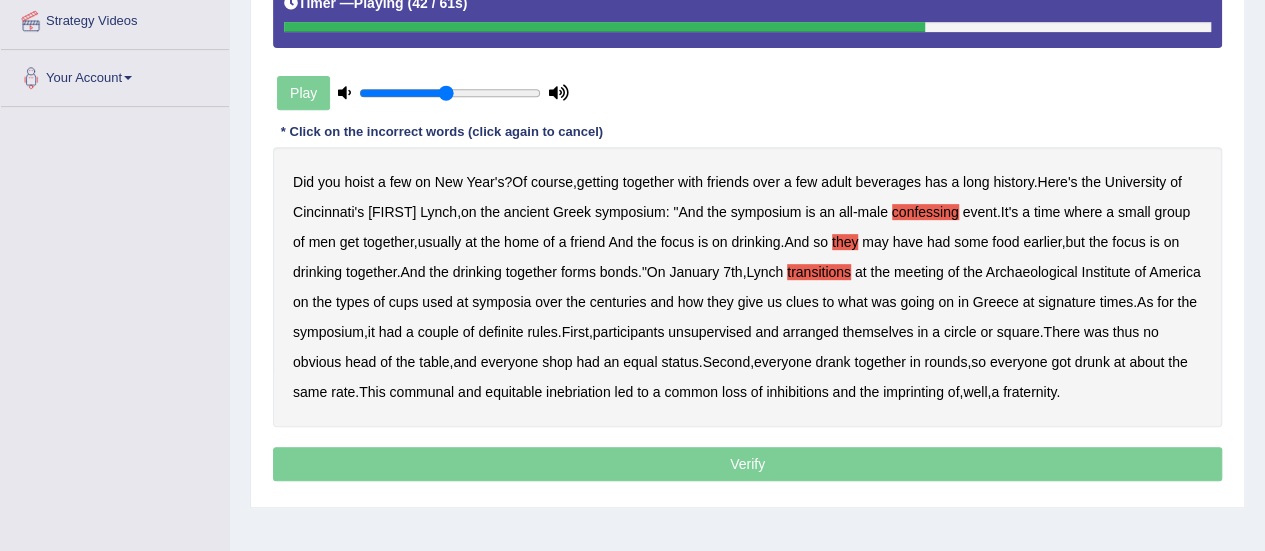 click on "signature" at bounding box center (1067, 302) 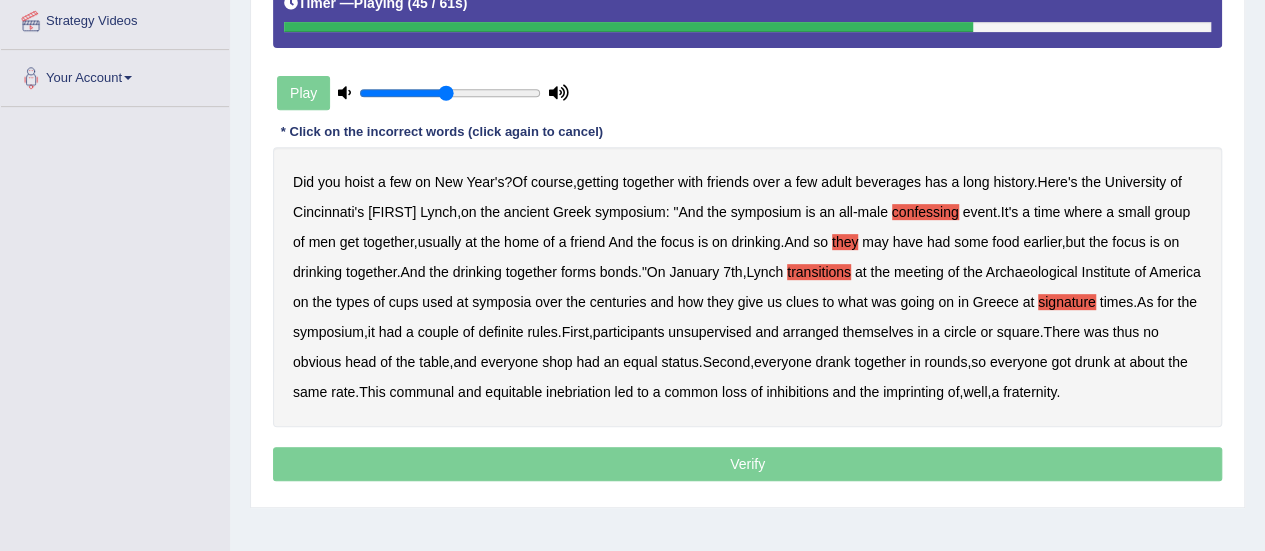 click on "unsupervised" at bounding box center (709, 332) 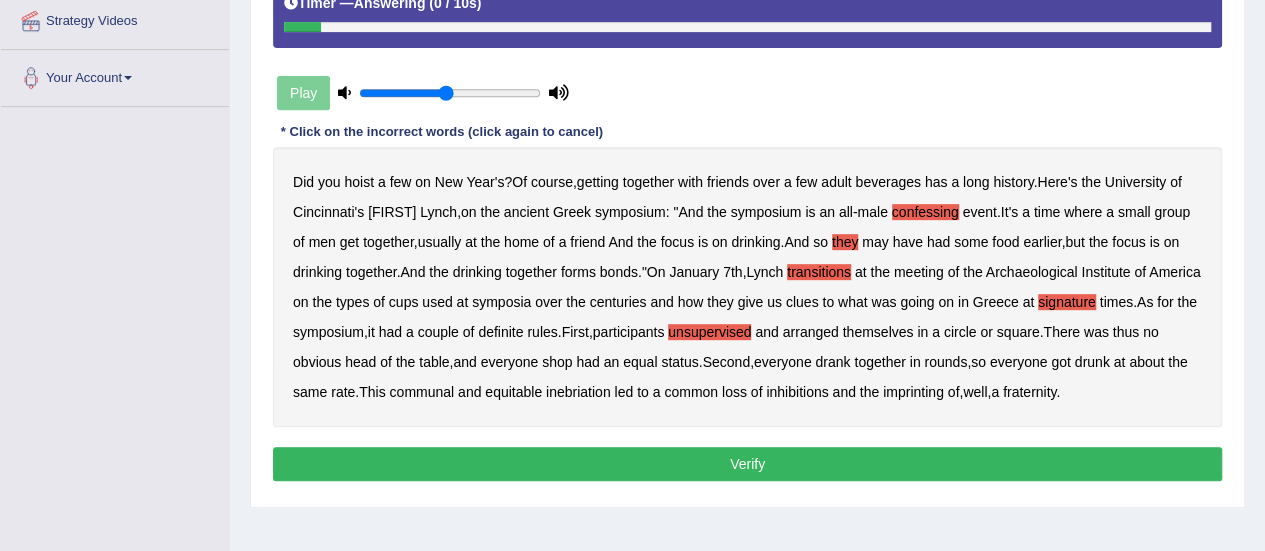 click on "imprinting" at bounding box center [913, 392] 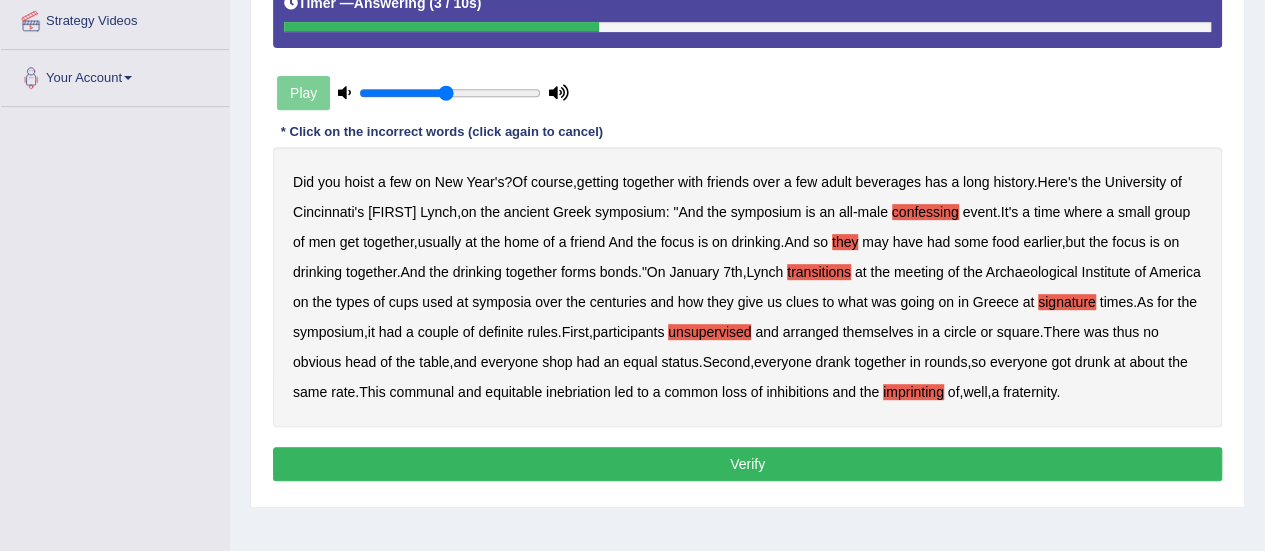 click on "Verify" at bounding box center (747, 464) 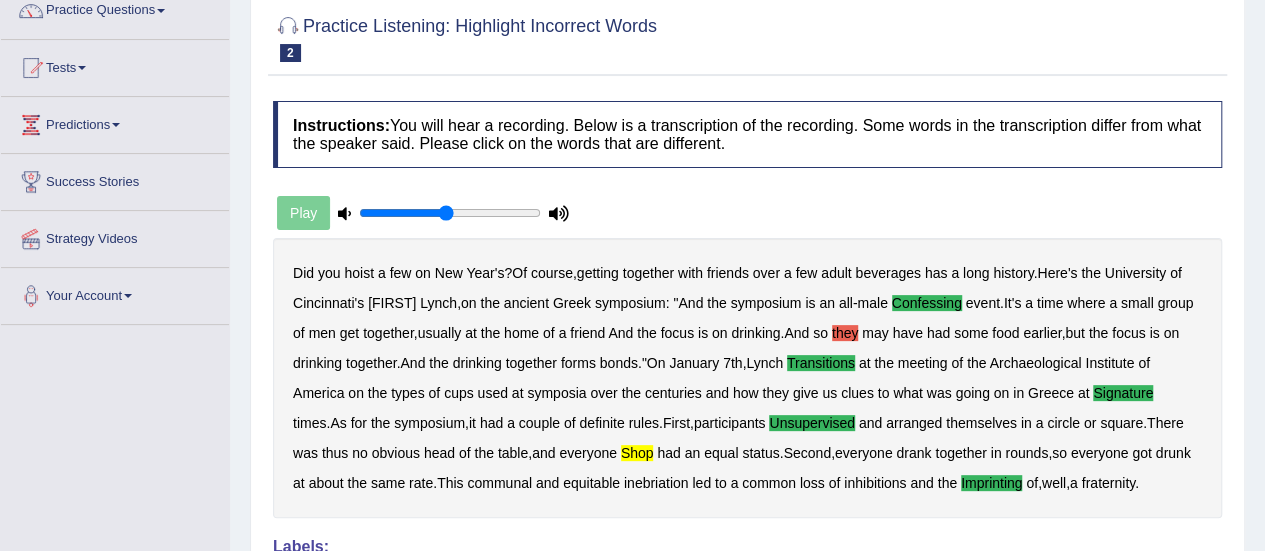 scroll, scrollTop: 0, scrollLeft: 0, axis: both 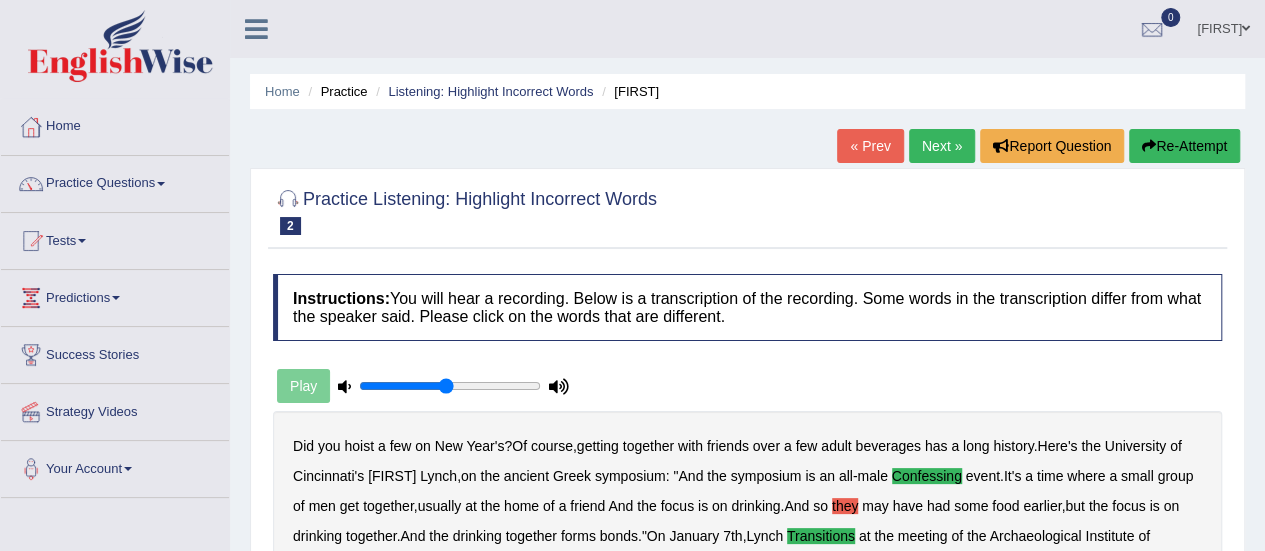 click on "Next »" at bounding box center [942, 146] 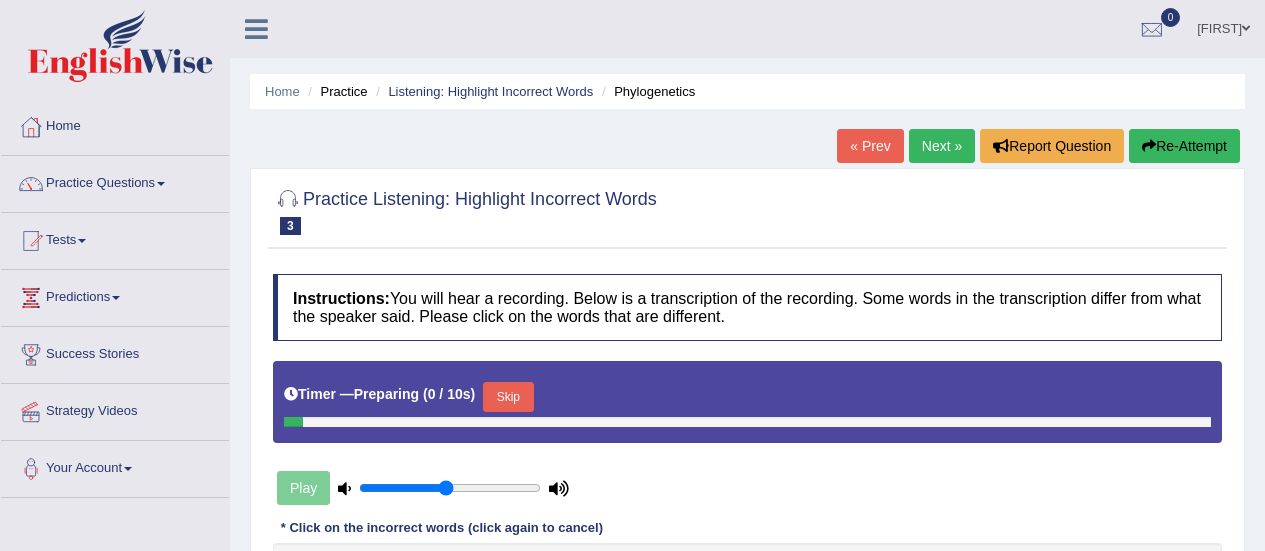 scroll, scrollTop: 0, scrollLeft: 0, axis: both 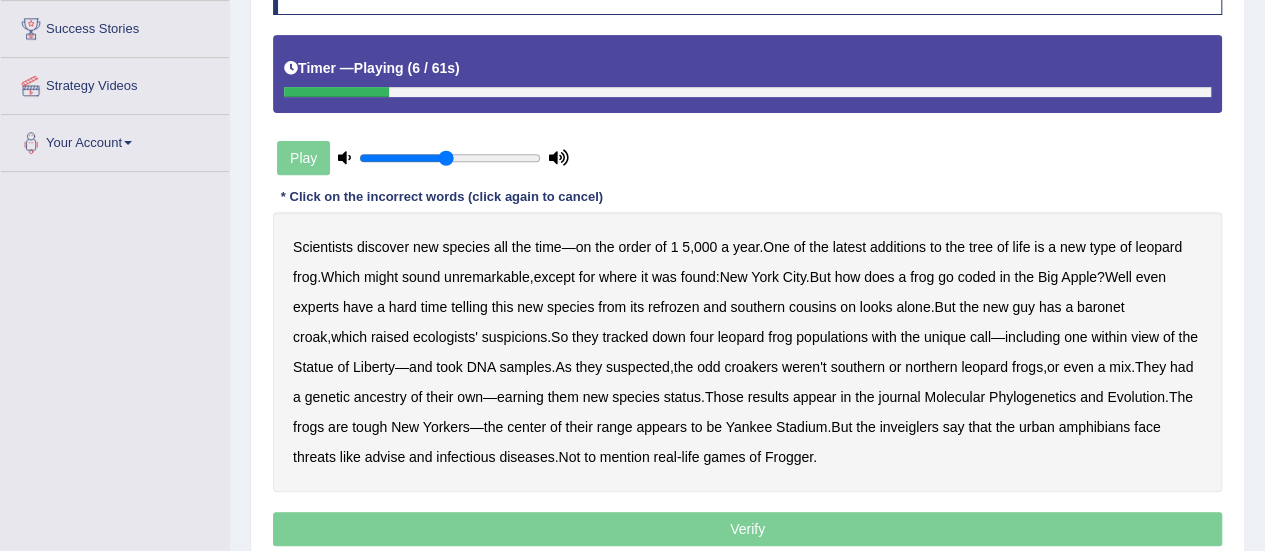click on "One" at bounding box center [776, 247] 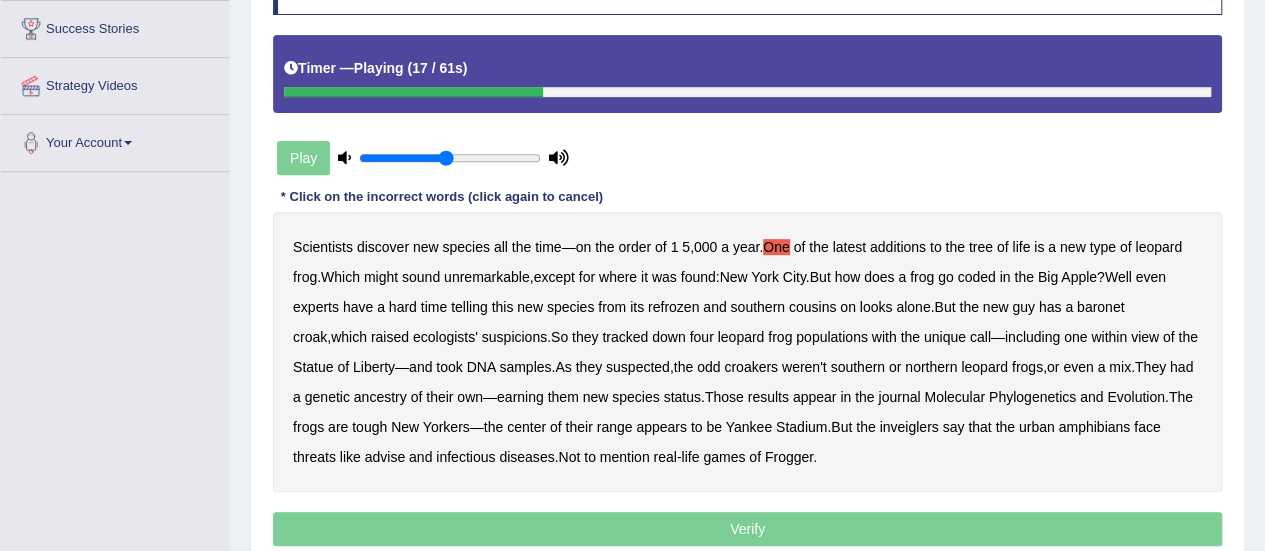 click on "coded" at bounding box center (976, 277) 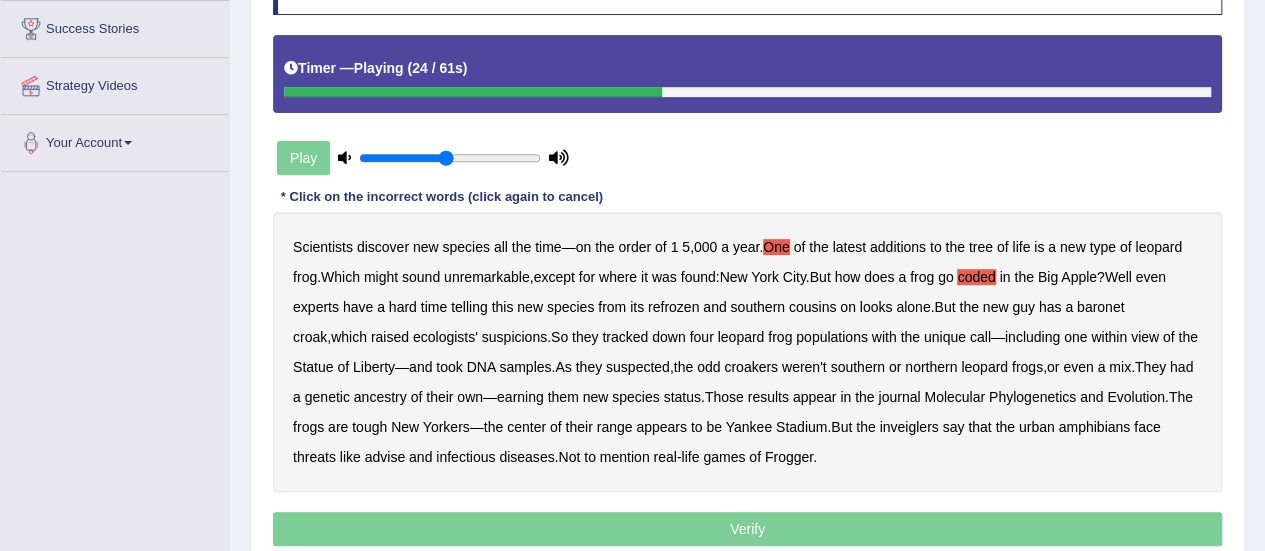 click on "refrozen" at bounding box center (673, 307) 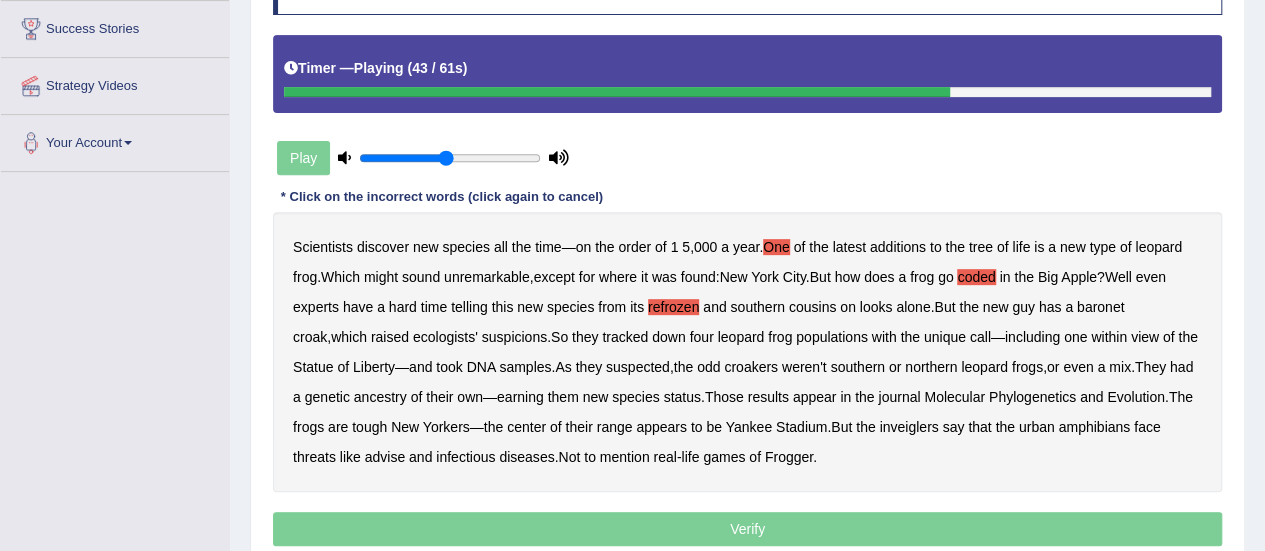 drag, startPoint x: 364, startPoint y: 395, endPoint x: 399, endPoint y: 395, distance: 35 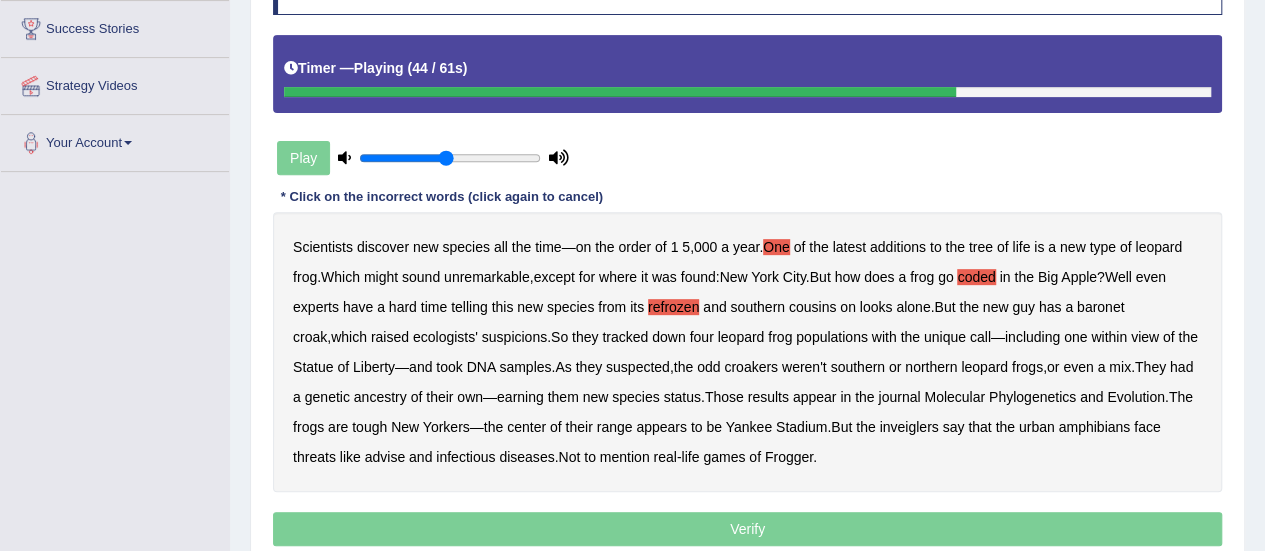 click on "ancestry" at bounding box center [380, 397] 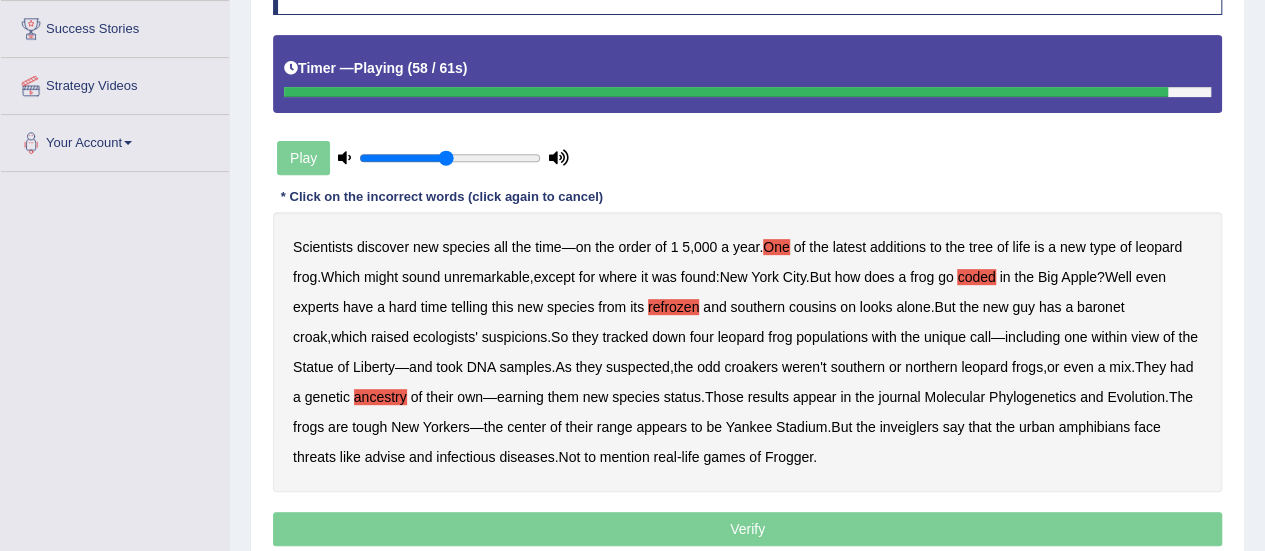 click on "advise" at bounding box center [385, 457] 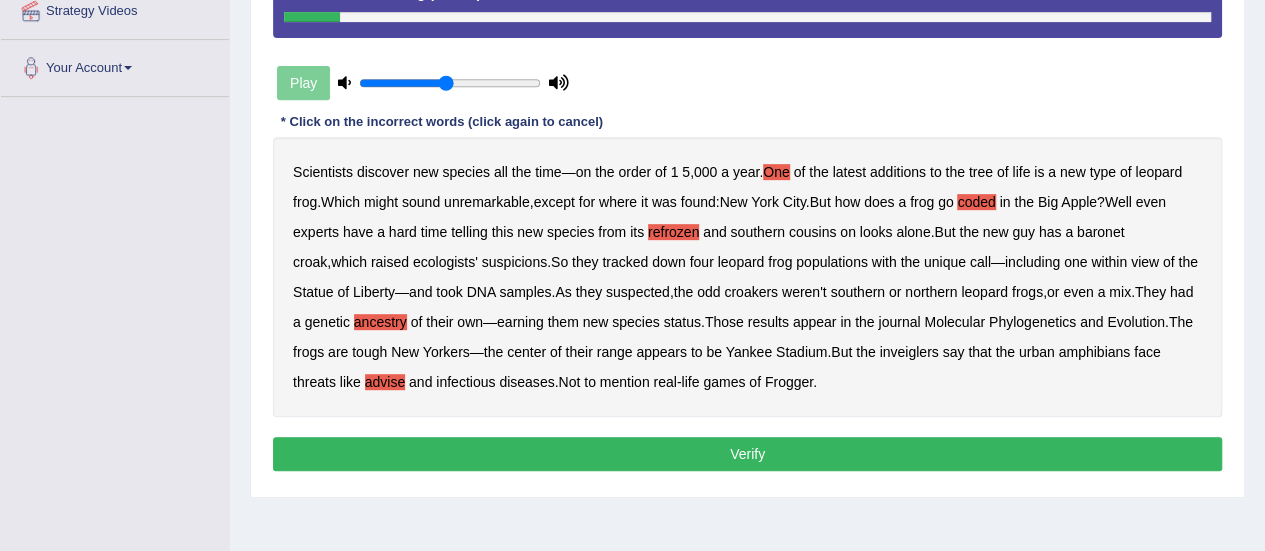 scroll, scrollTop: 402, scrollLeft: 0, axis: vertical 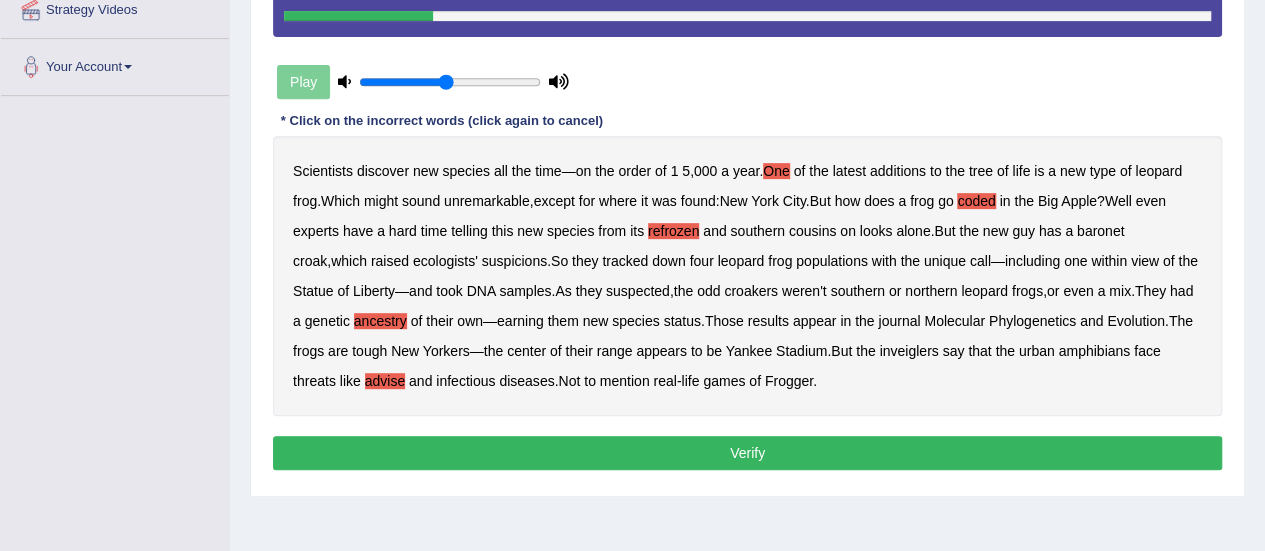 click on "Verify" at bounding box center (747, 453) 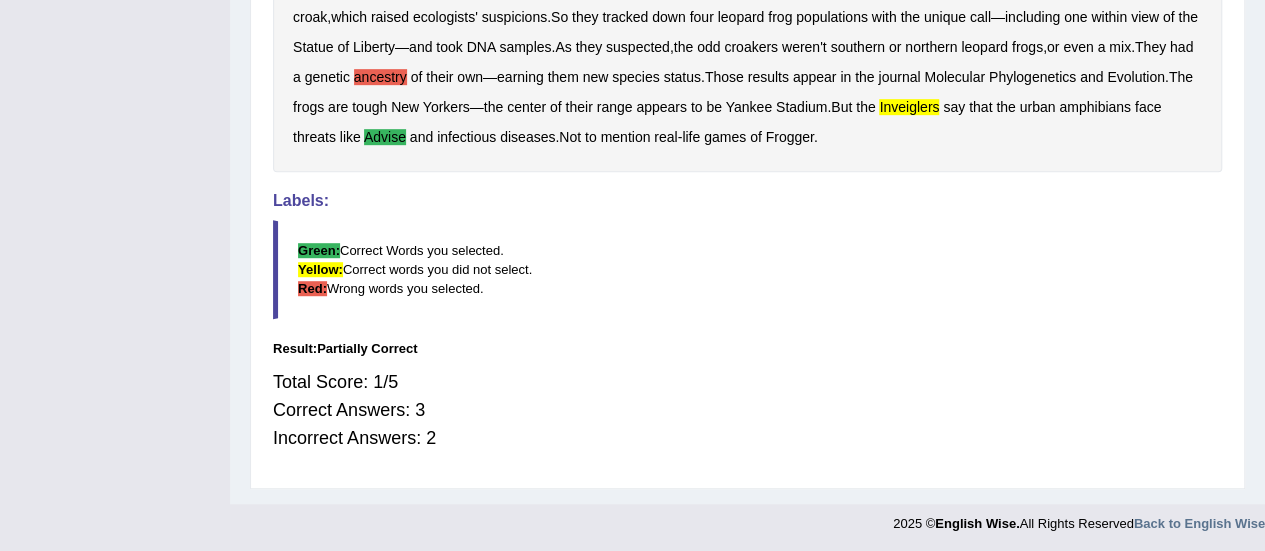 scroll, scrollTop: 0, scrollLeft: 0, axis: both 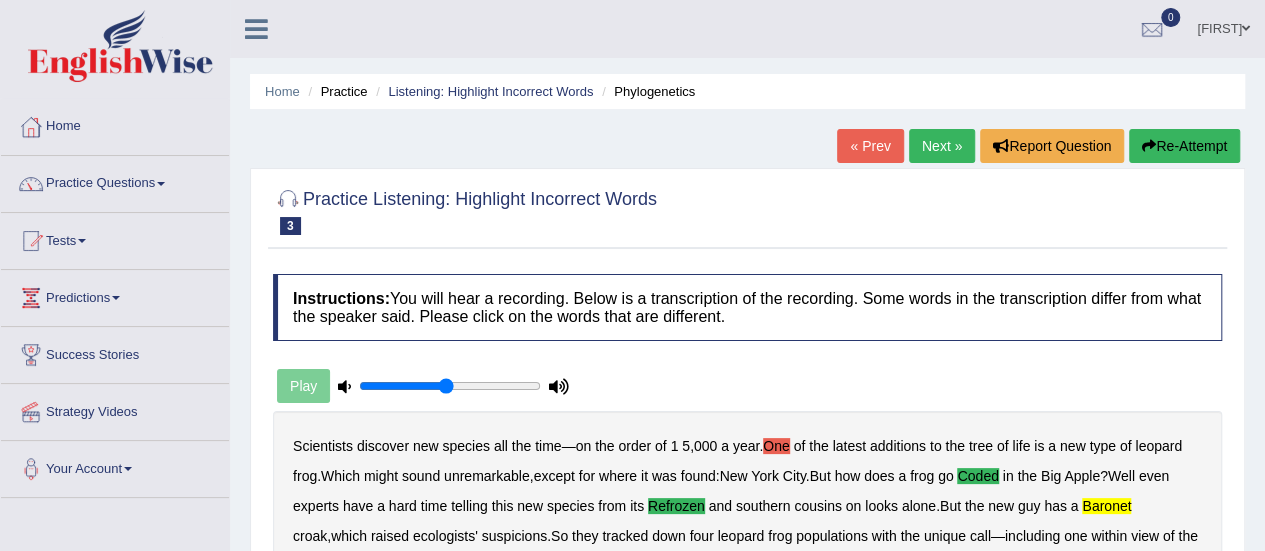click on "Next »" at bounding box center [942, 146] 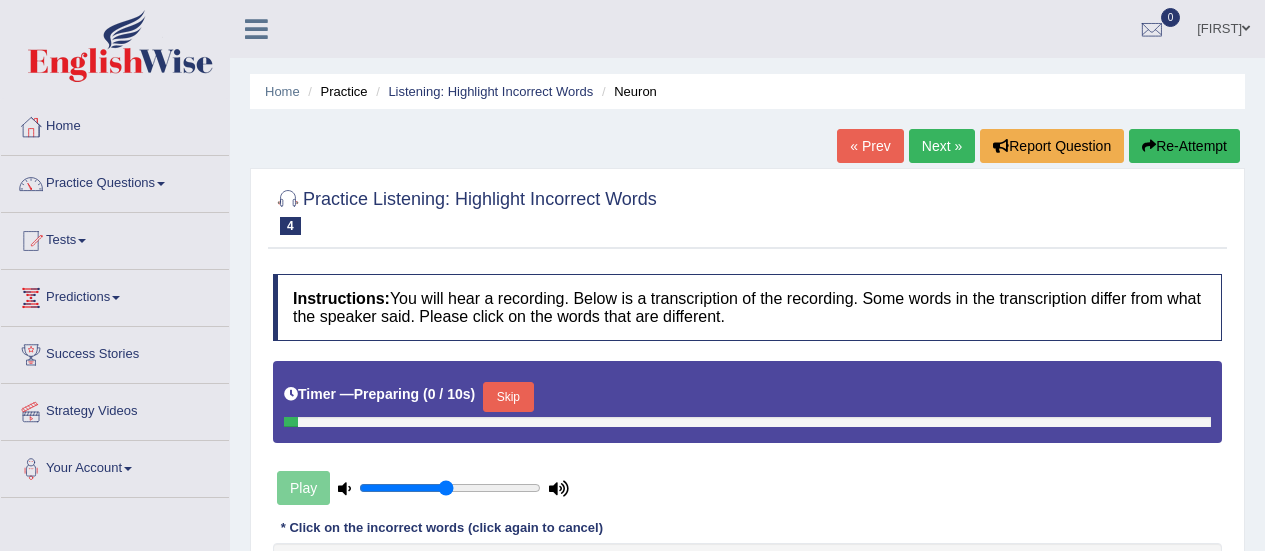 scroll, scrollTop: 0, scrollLeft: 0, axis: both 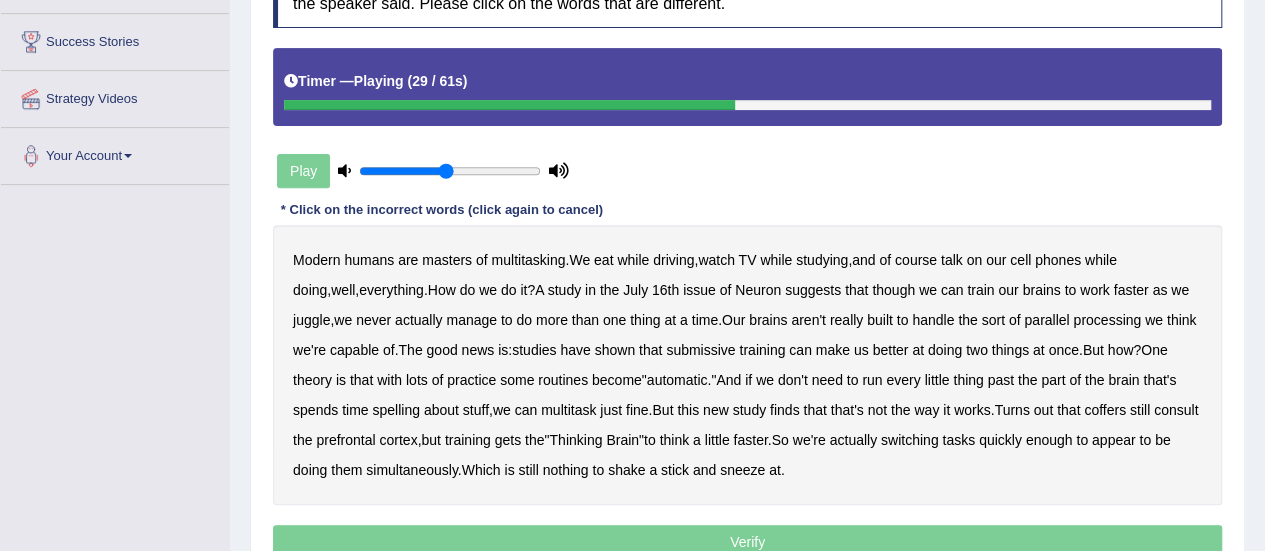 click on "submissive" at bounding box center (700, 350) 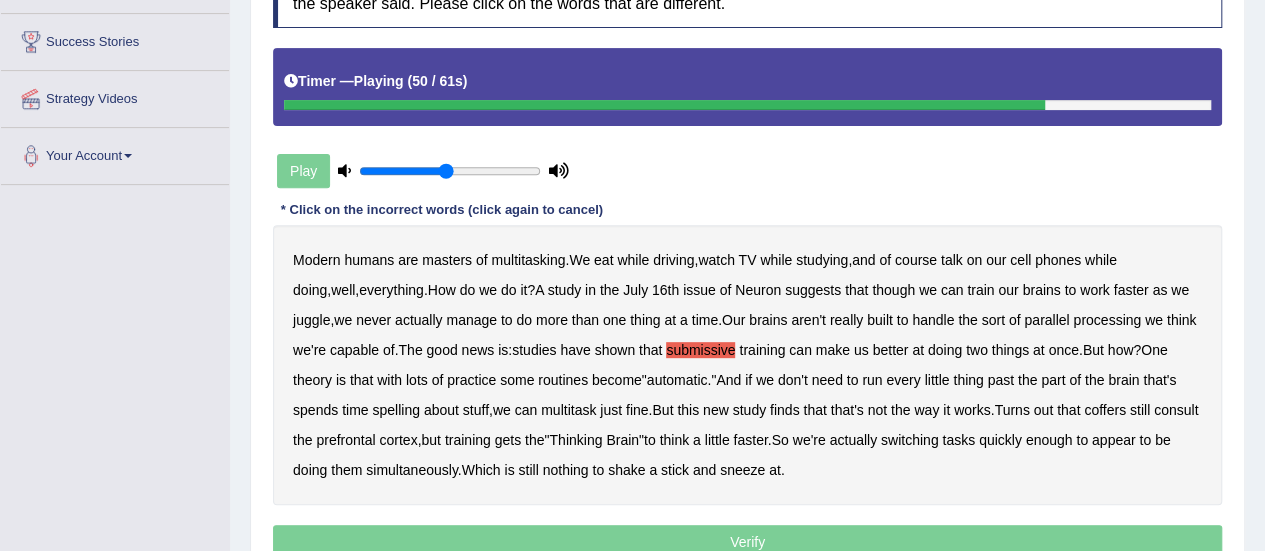 click on "coffers" at bounding box center (1105, 410) 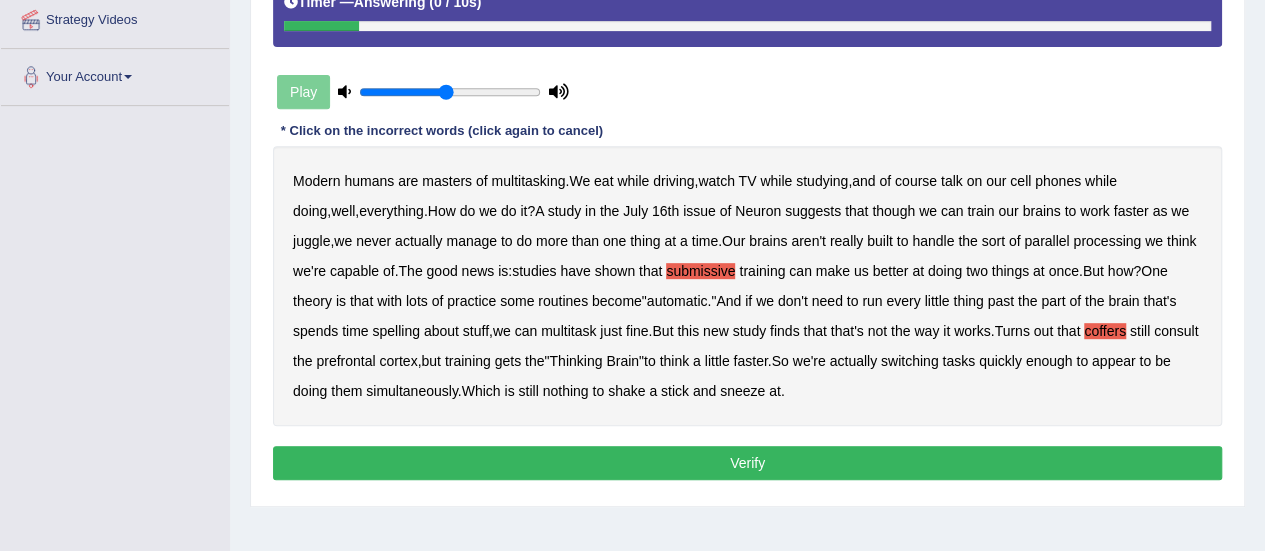scroll, scrollTop: 393, scrollLeft: 0, axis: vertical 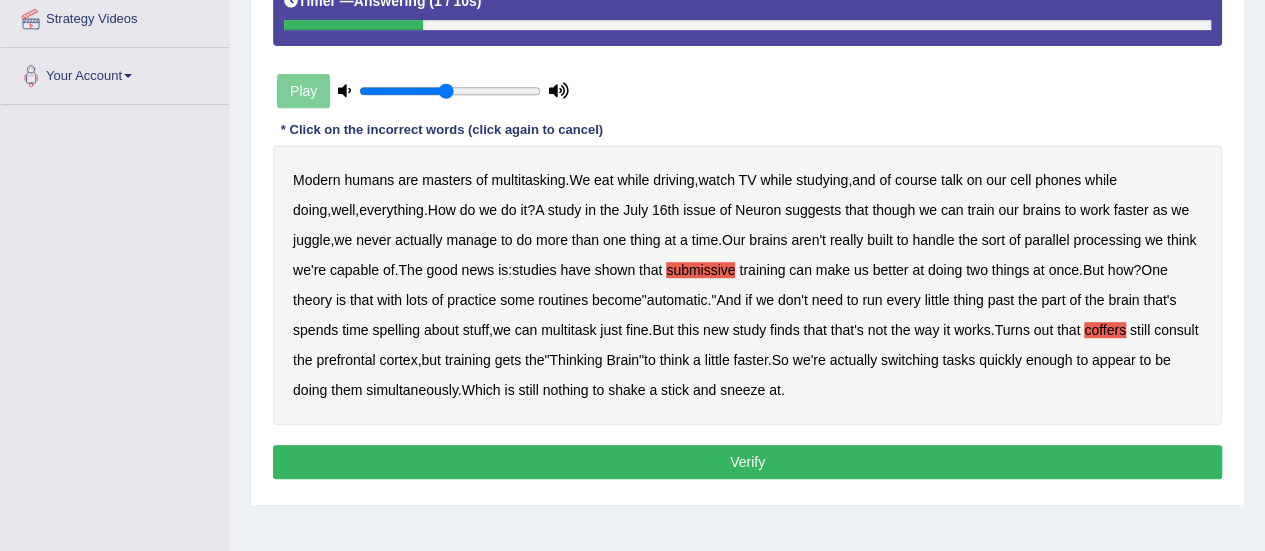 click on "Verify" at bounding box center (747, 462) 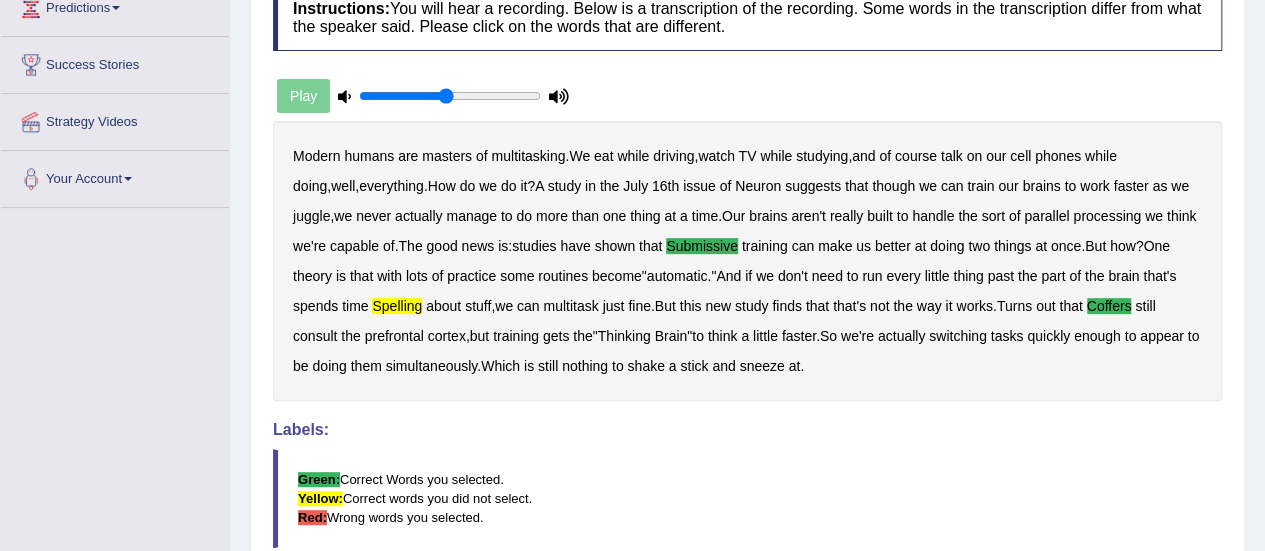 scroll, scrollTop: 291, scrollLeft: 0, axis: vertical 